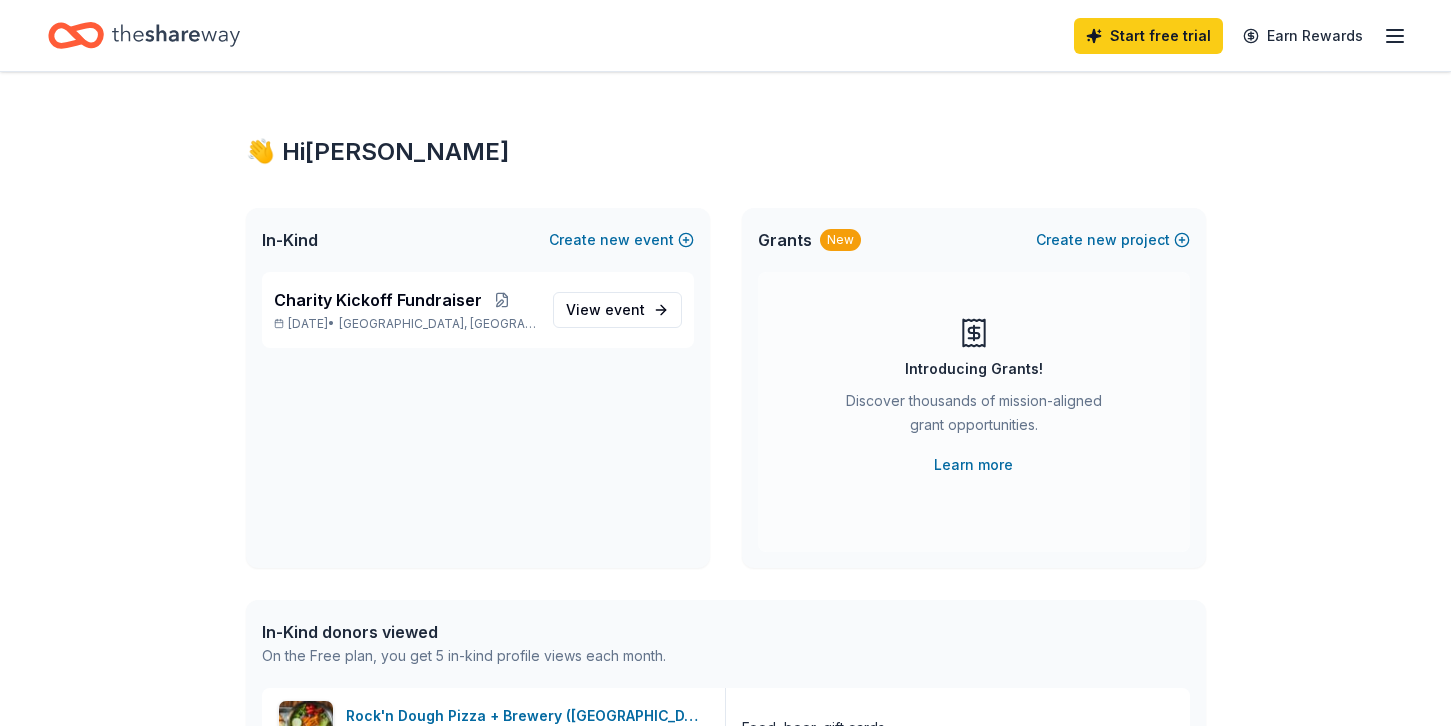 scroll, scrollTop: 0, scrollLeft: 0, axis: both 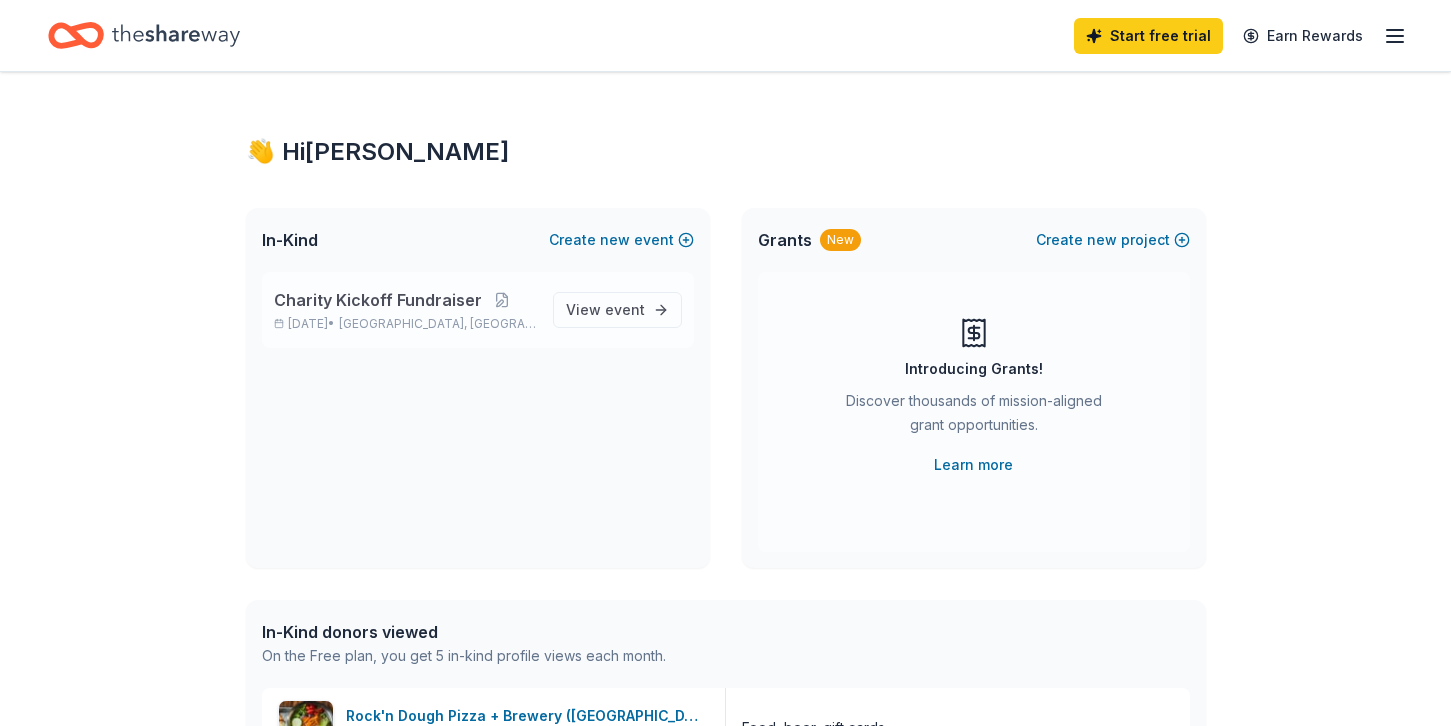 click on "Charity Kickoff Fundraiser" at bounding box center [378, 300] 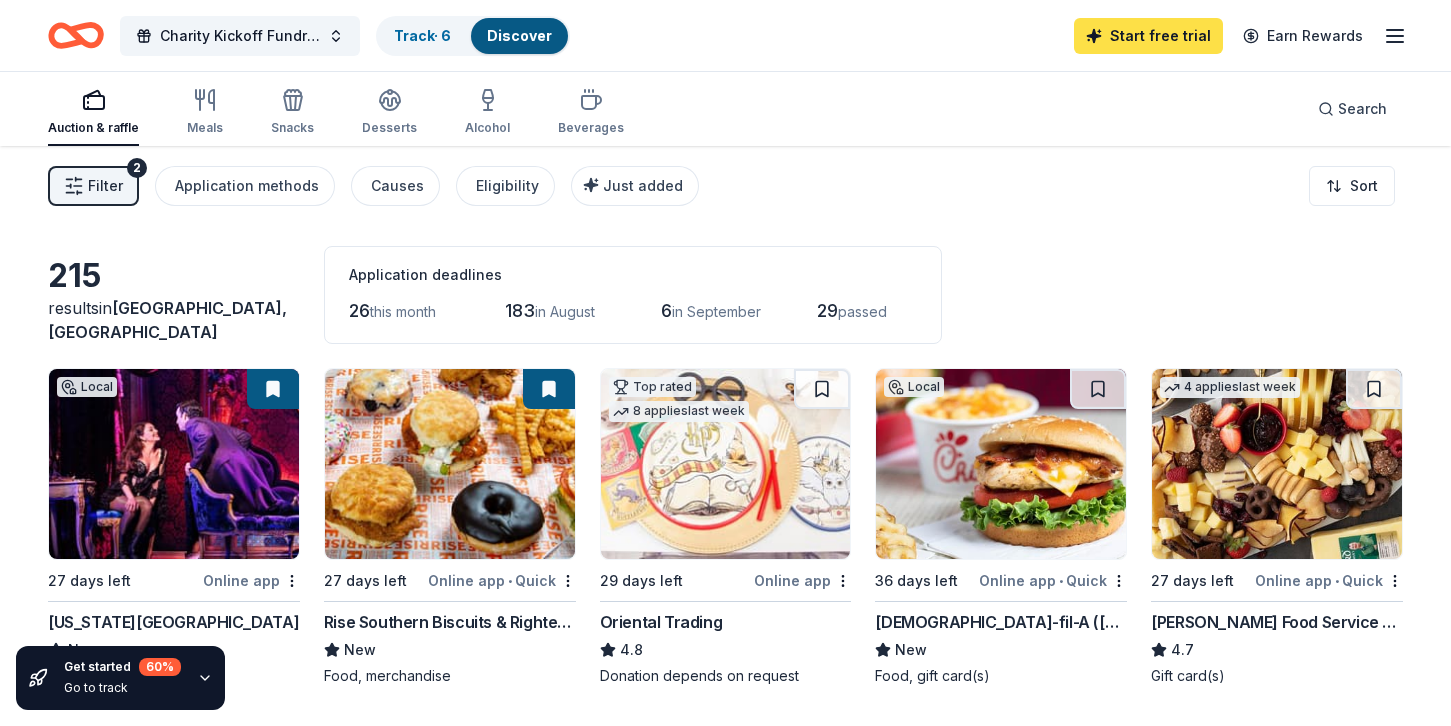 click on "Start free  trial" at bounding box center [1148, 36] 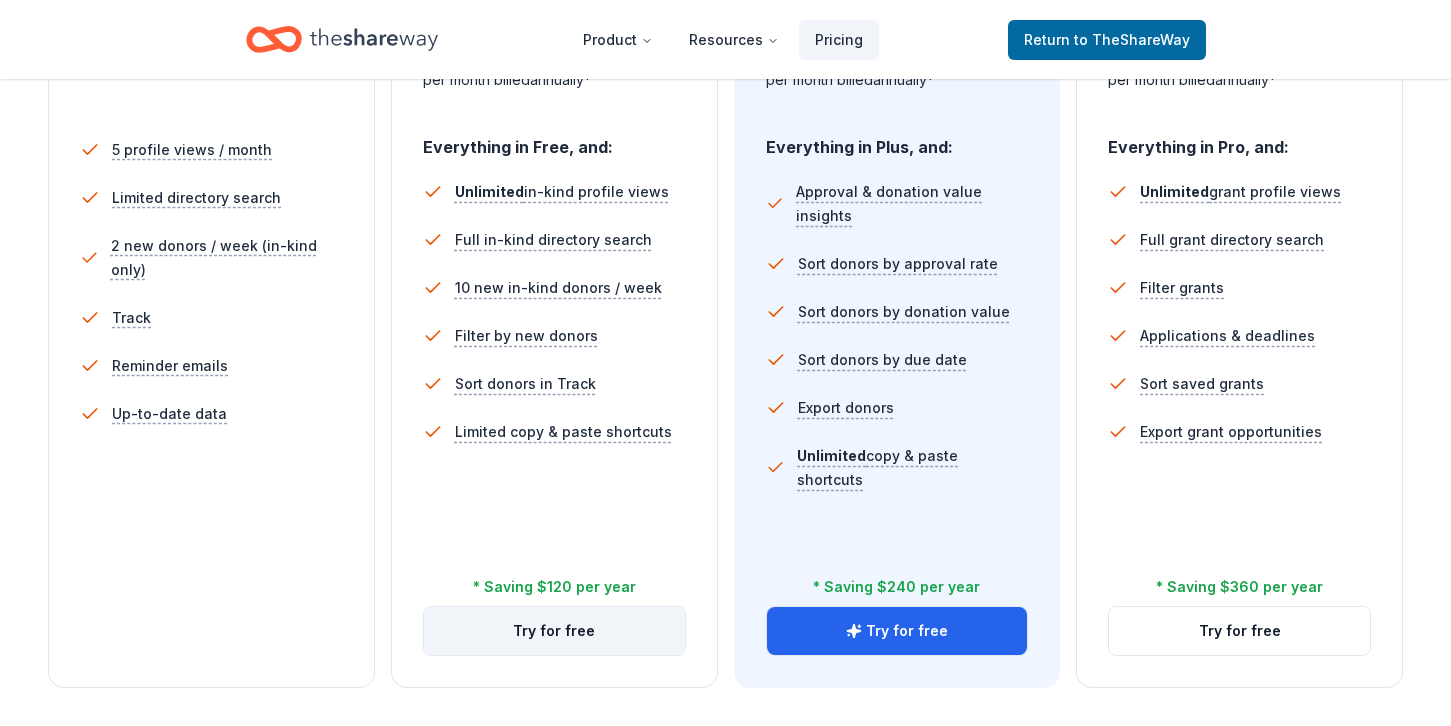 scroll, scrollTop: 561, scrollLeft: 0, axis: vertical 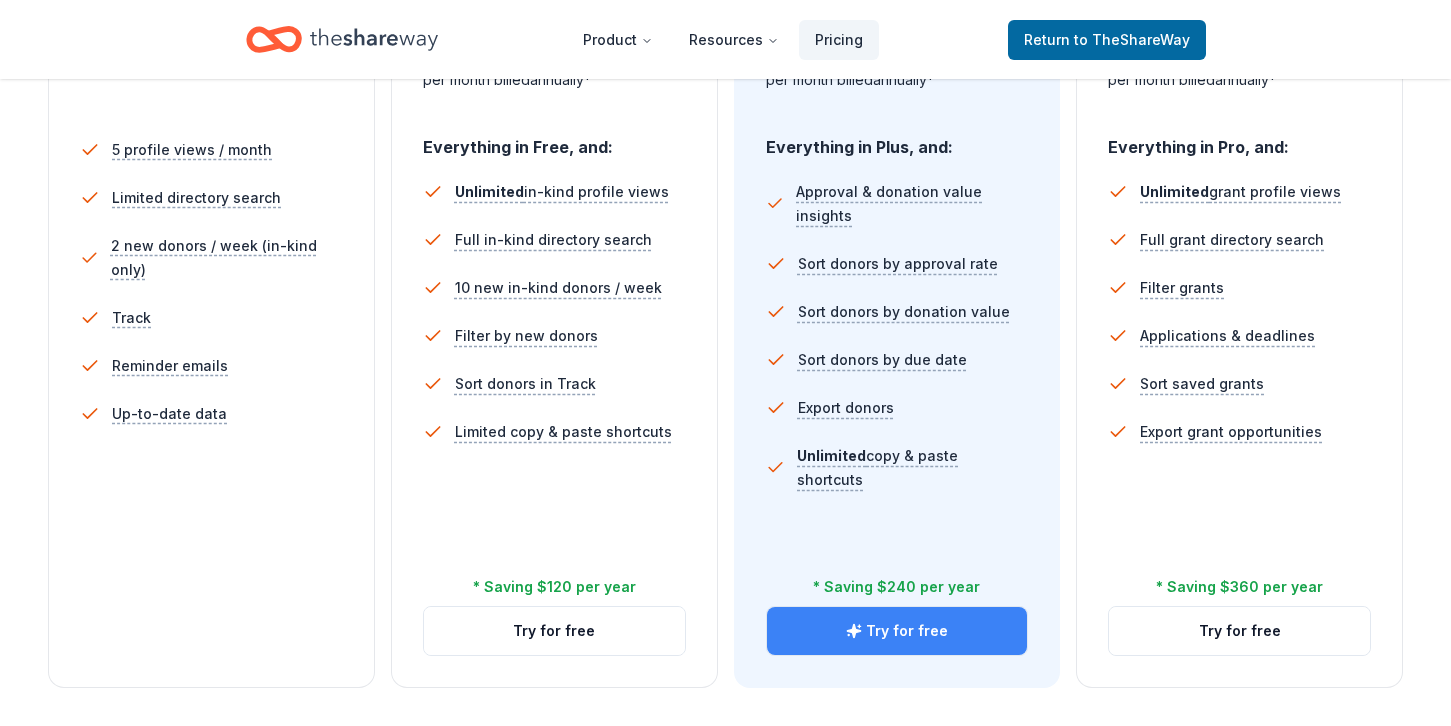 click on "Try for free" at bounding box center (897, 631) 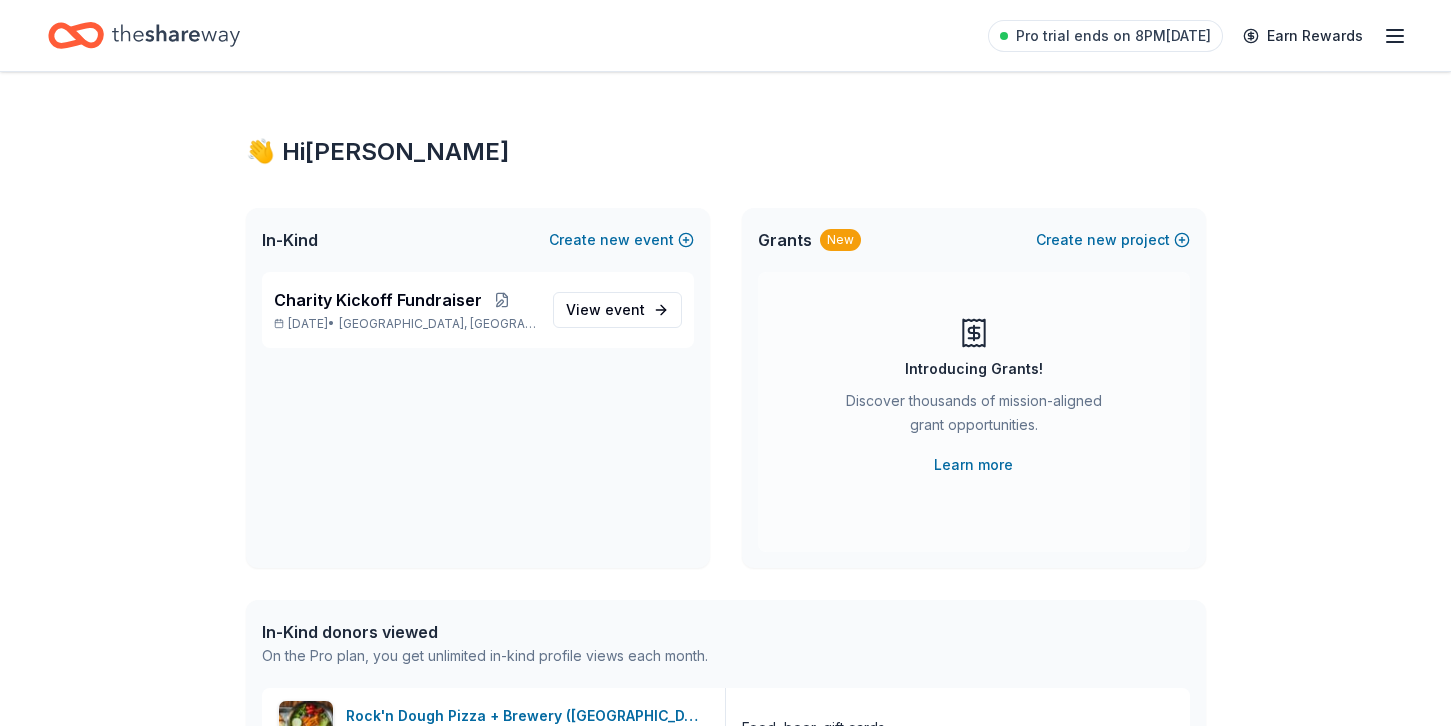 scroll, scrollTop: 0, scrollLeft: 0, axis: both 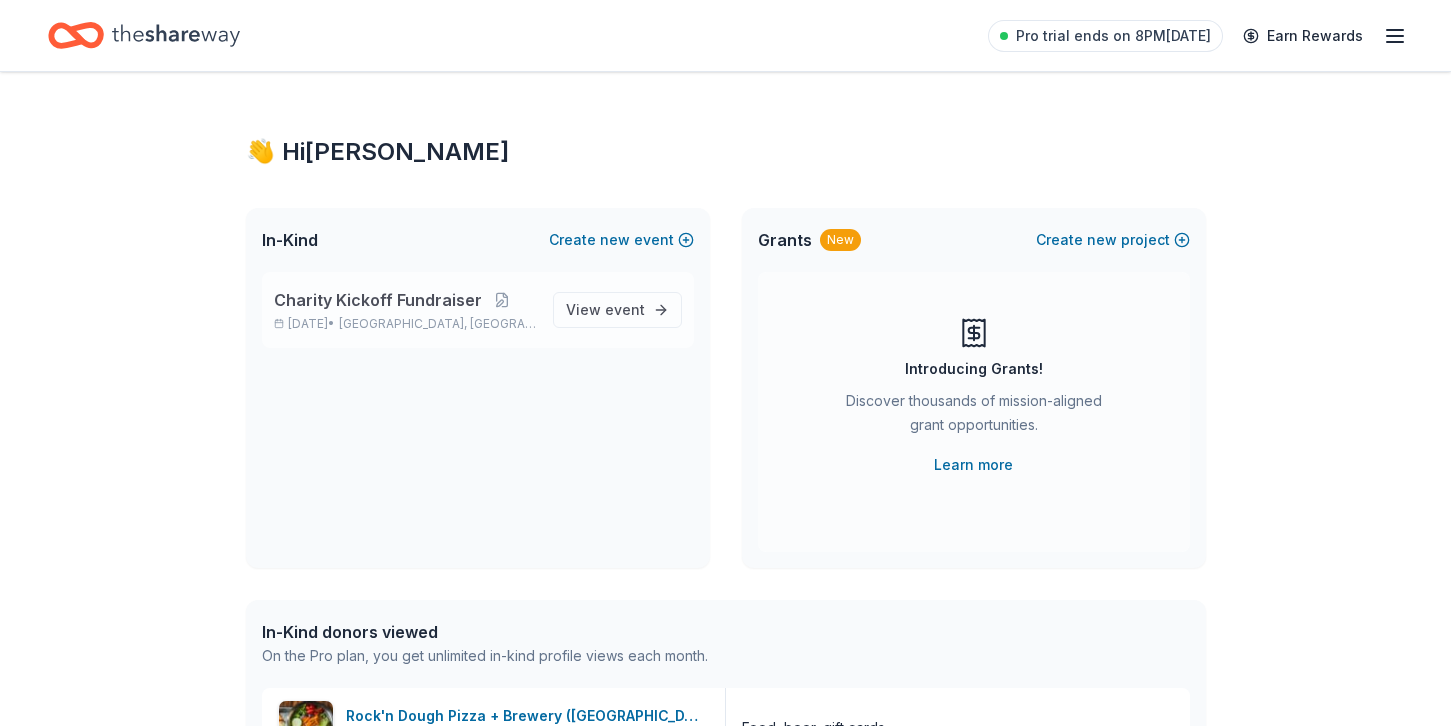 click on "Charity Kickoff Fundraiser" at bounding box center [378, 300] 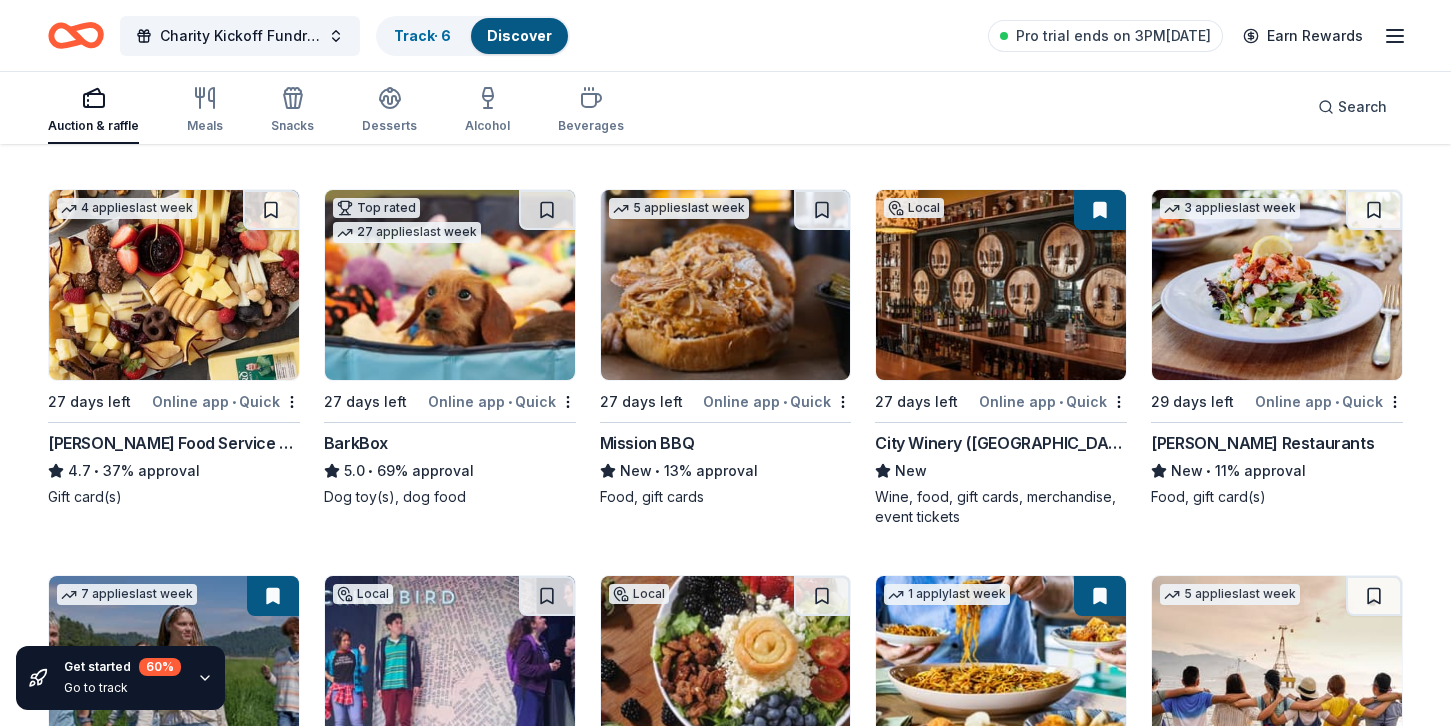 scroll, scrollTop: 546, scrollLeft: 0, axis: vertical 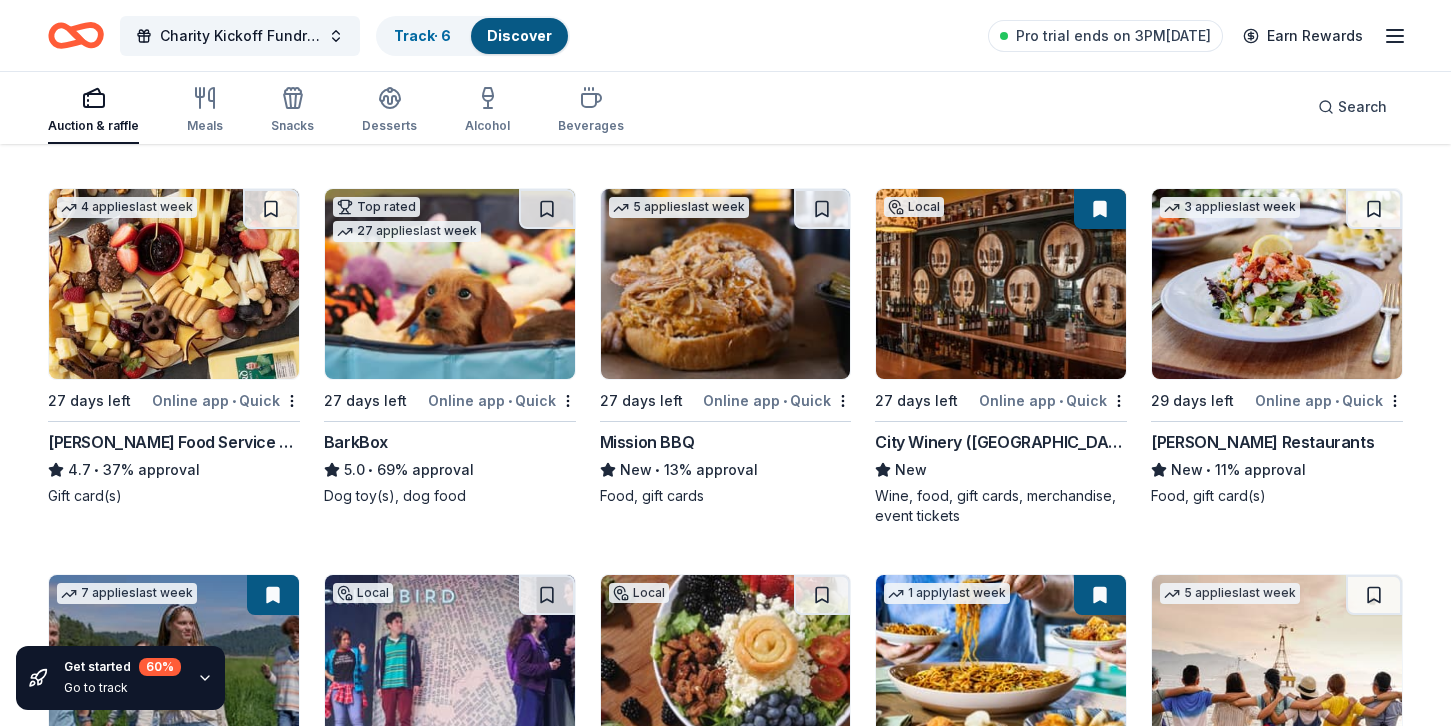 click at bounding box center [726, 284] 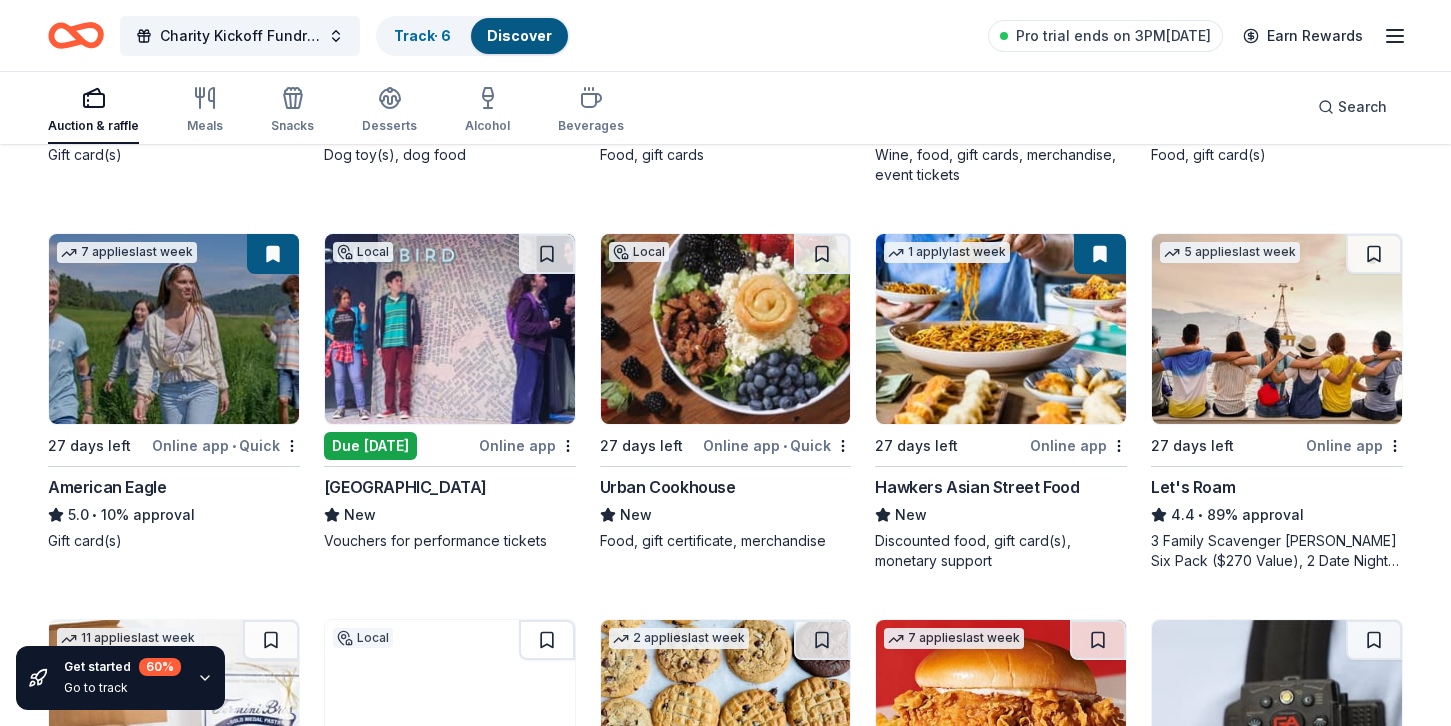 scroll, scrollTop: 901, scrollLeft: 0, axis: vertical 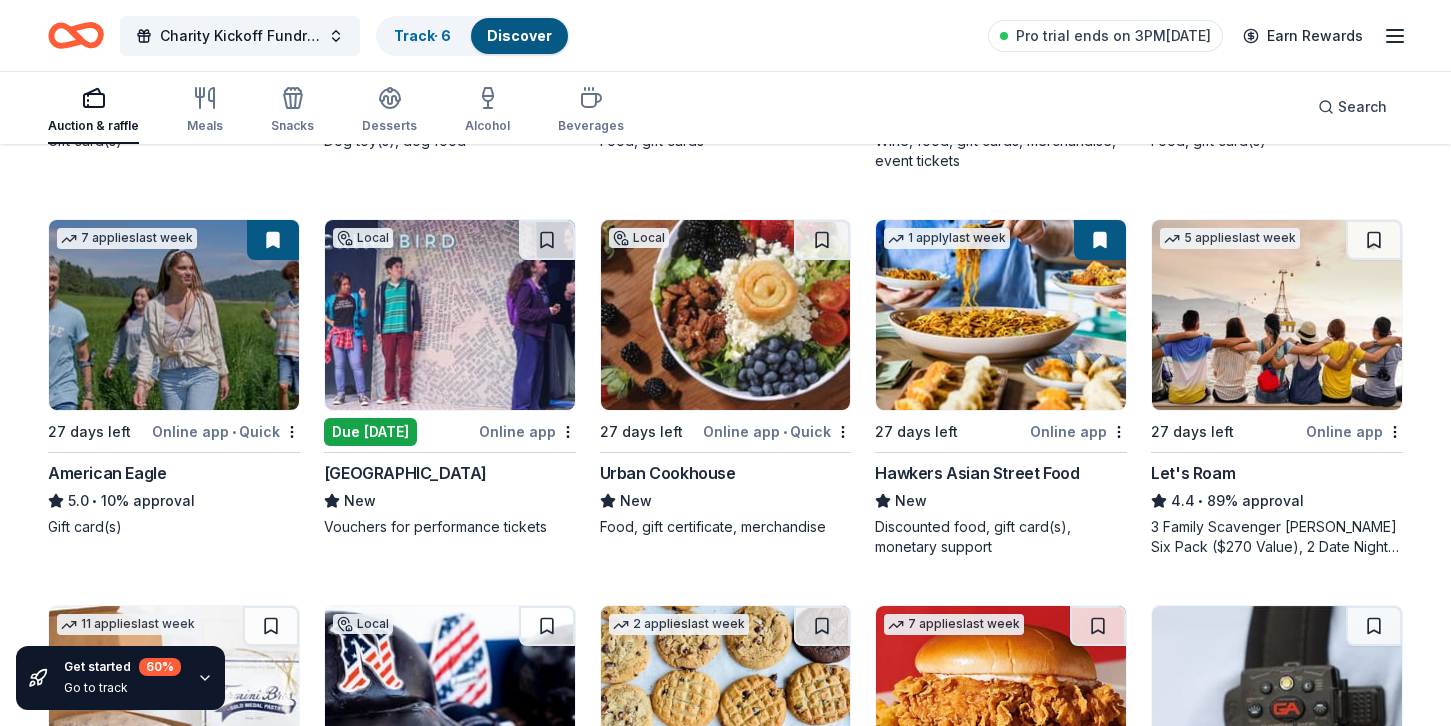 click at bounding box center [174, 315] 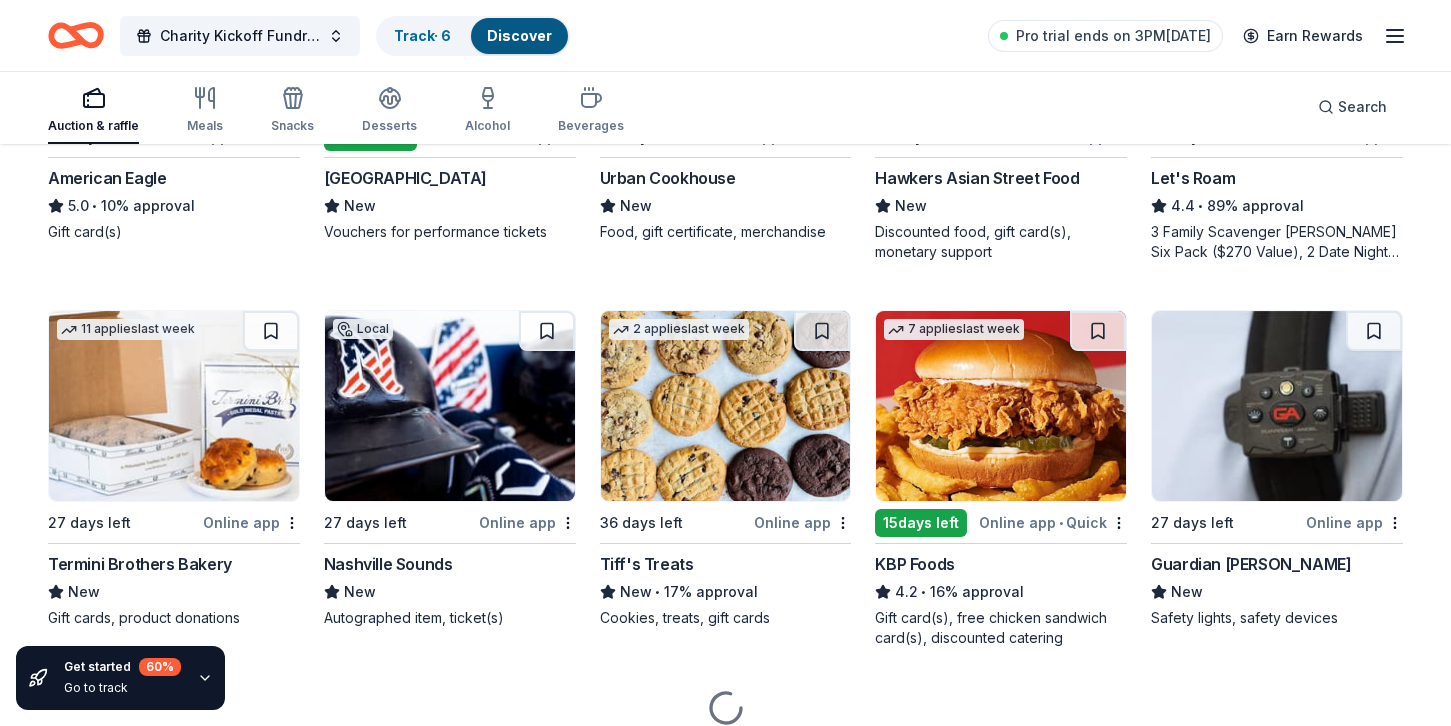 scroll, scrollTop: 1278, scrollLeft: 0, axis: vertical 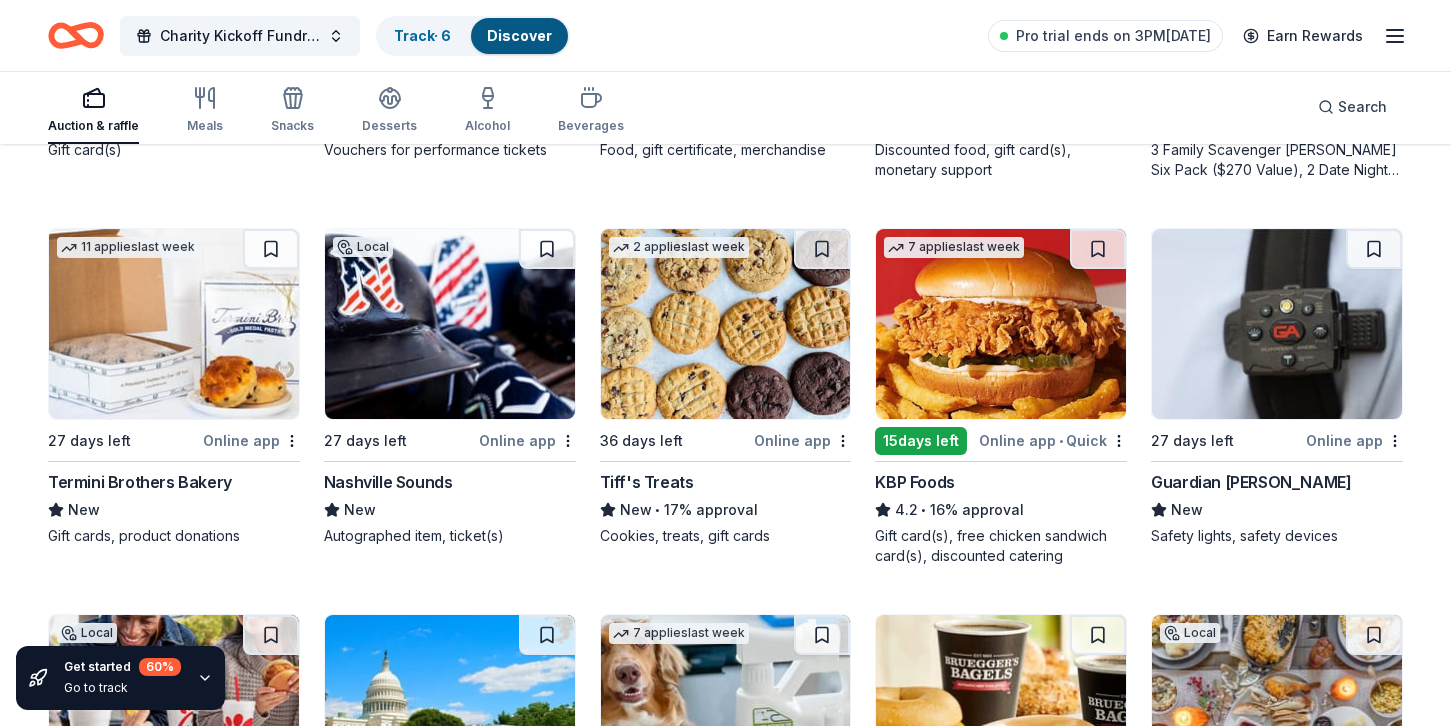 click at bounding box center (726, 324) 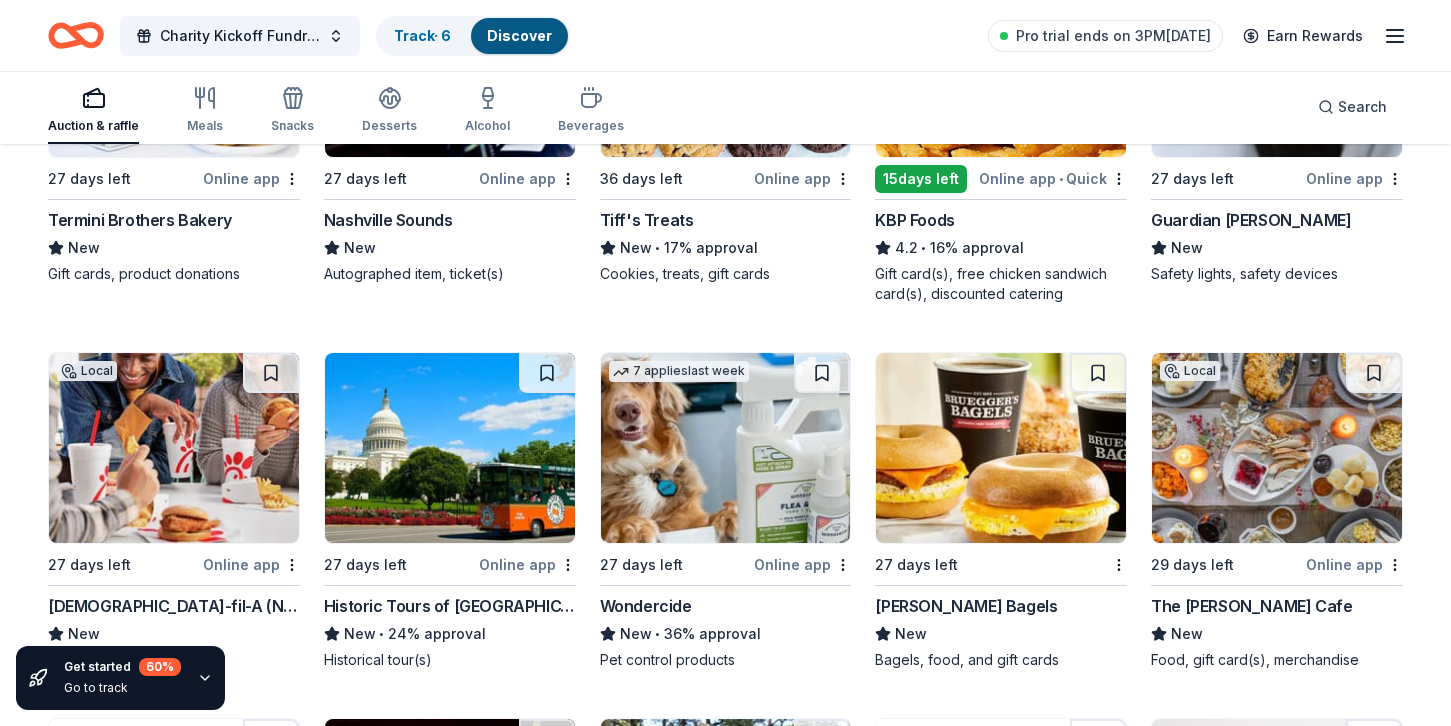 scroll, scrollTop: 1566, scrollLeft: 0, axis: vertical 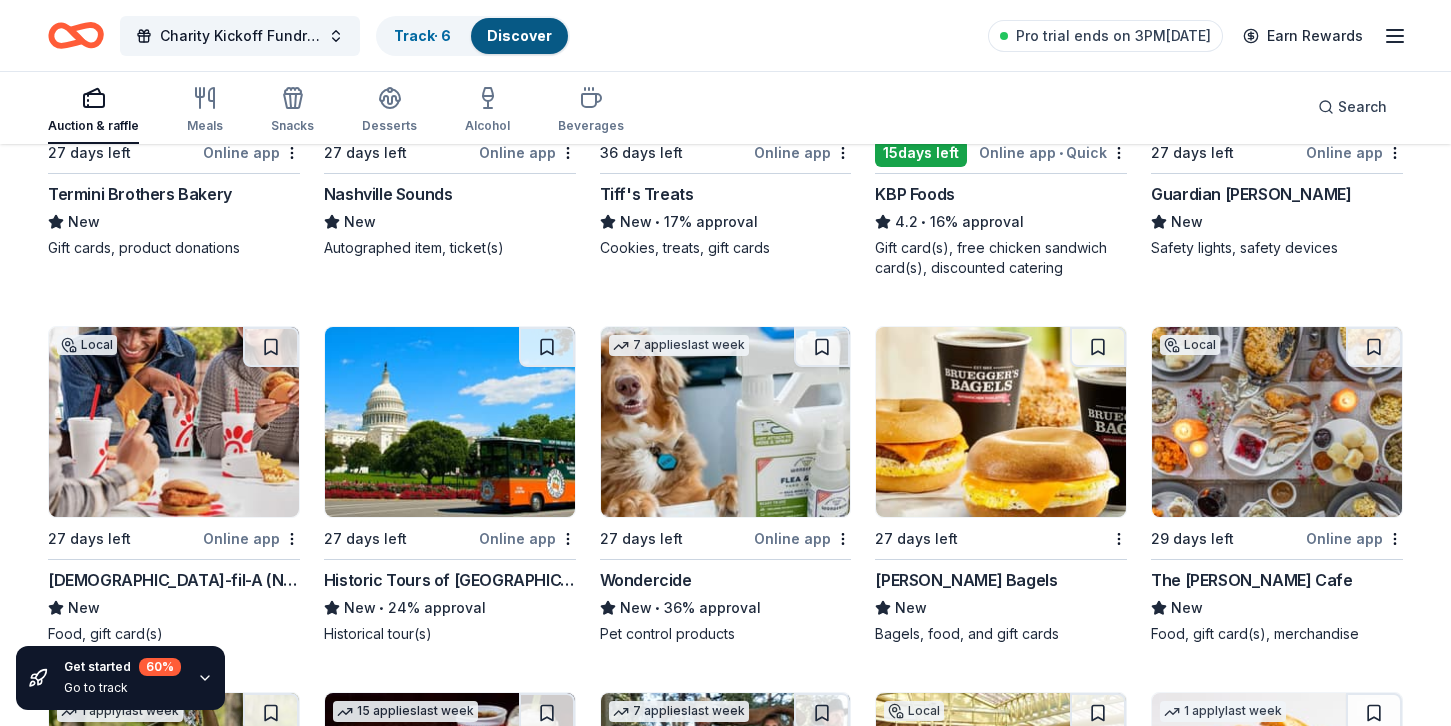 click at bounding box center [1001, 422] 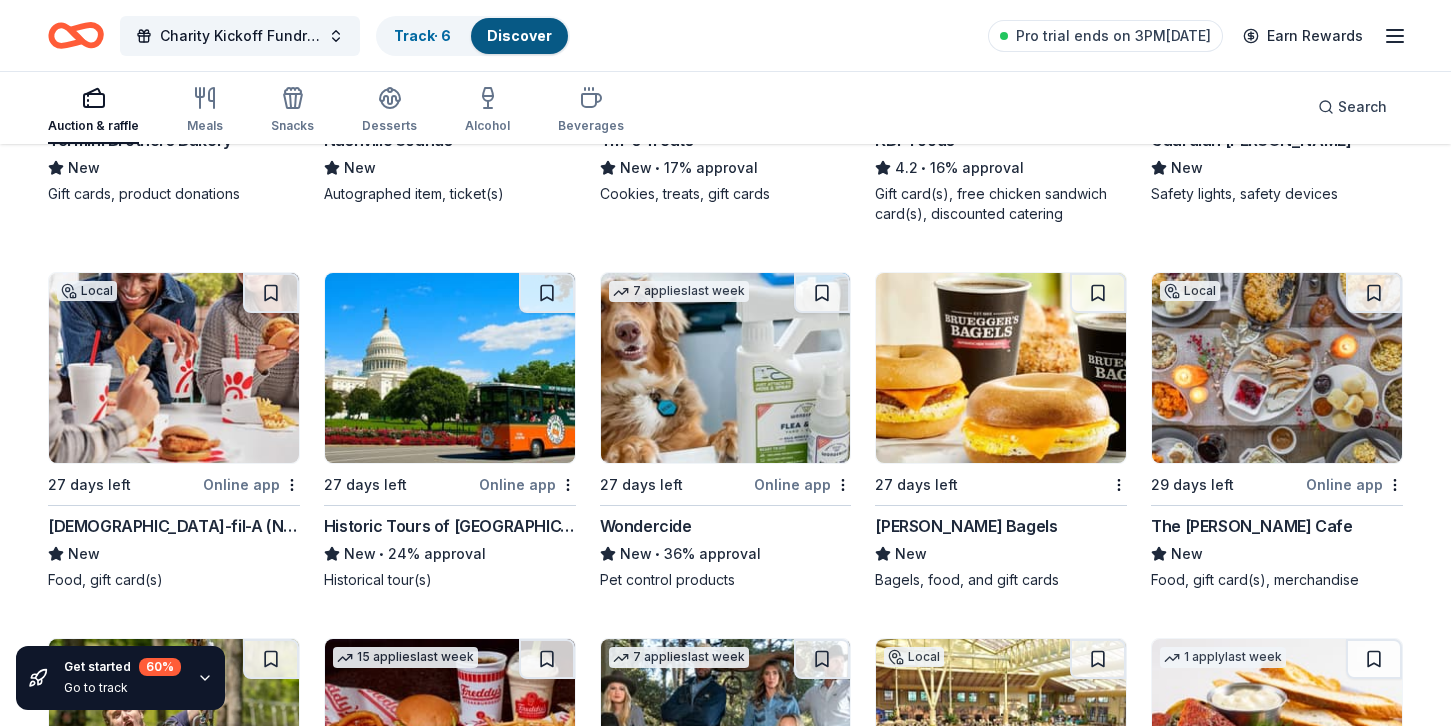 scroll, scrollTop: 1860, scrollLeft: 0, axis: vertical 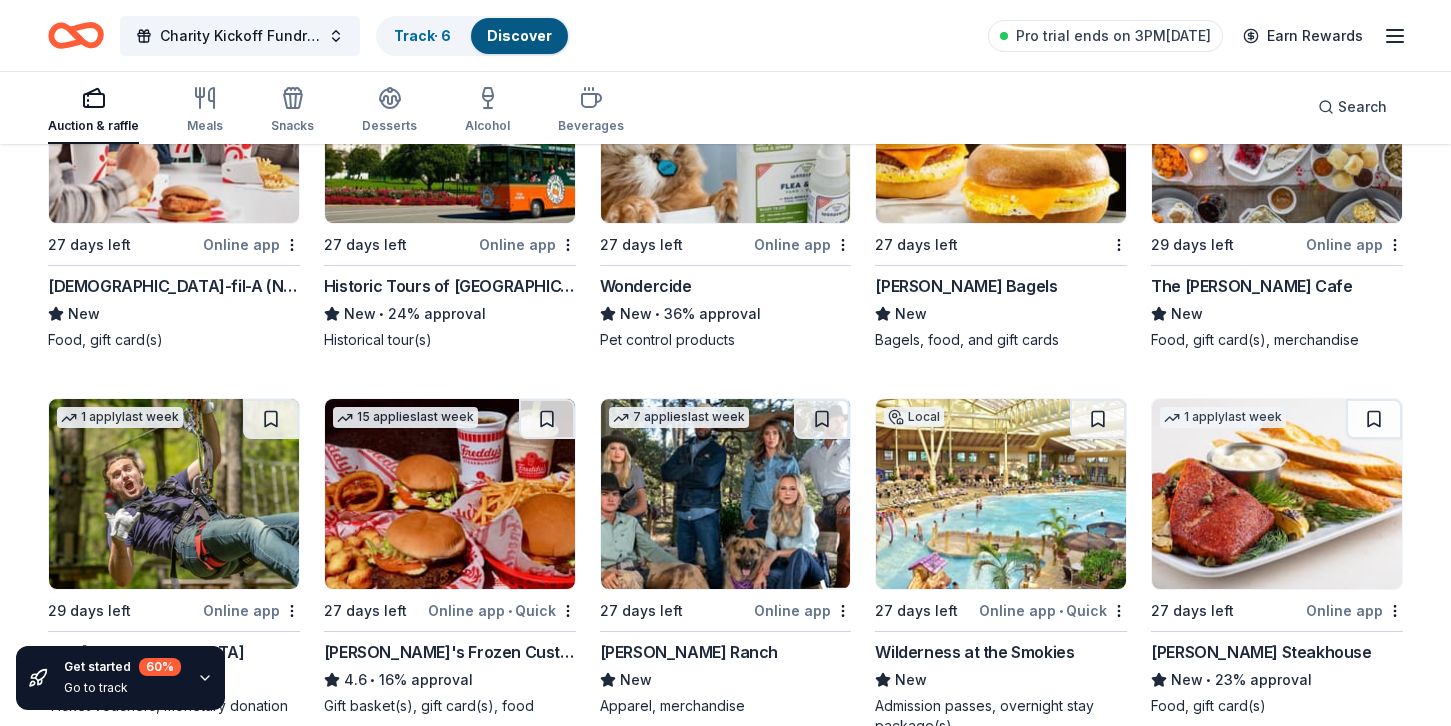 click on "Local 29 days left Online app The Loveless Cafe New Food, gift card(s), merchandise" at bounding box center [1277, 191] 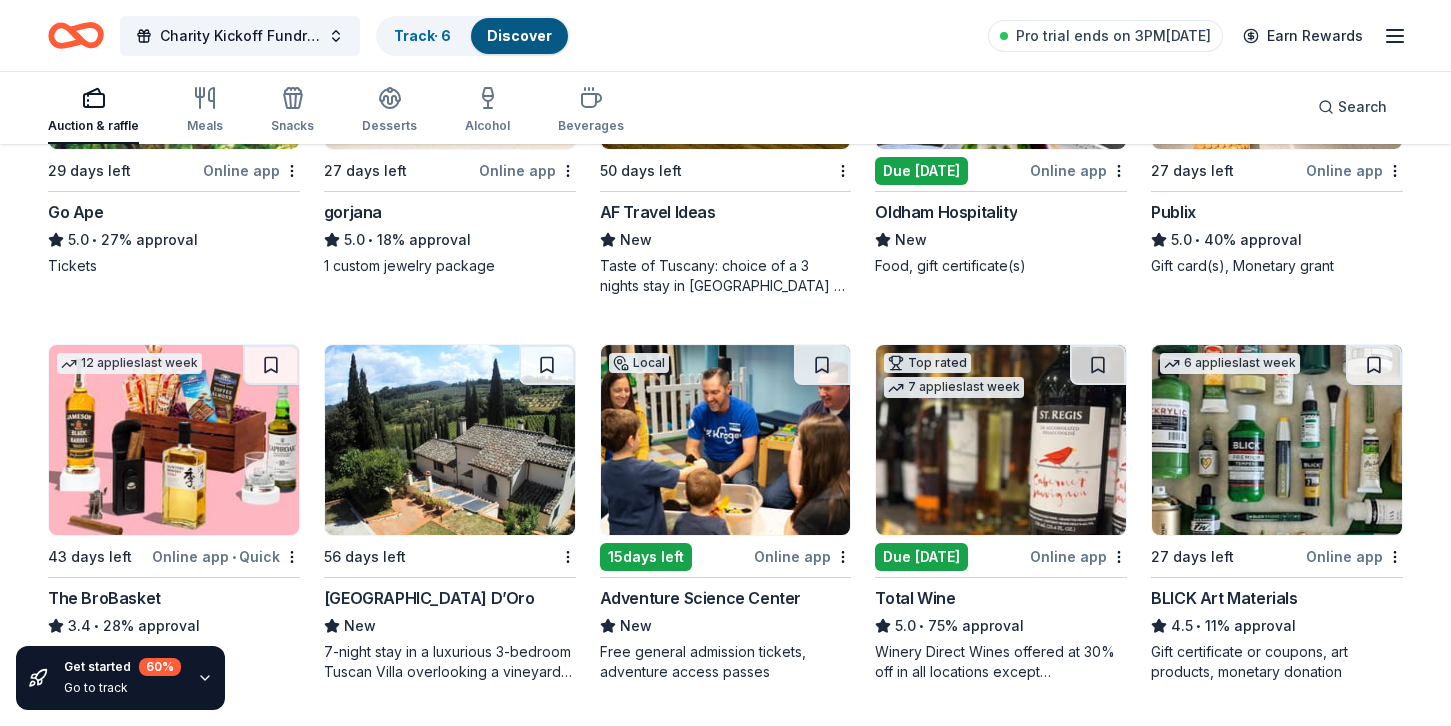 scroll, scrollTop: 4085, scrollLeft: 0, axis: vertical 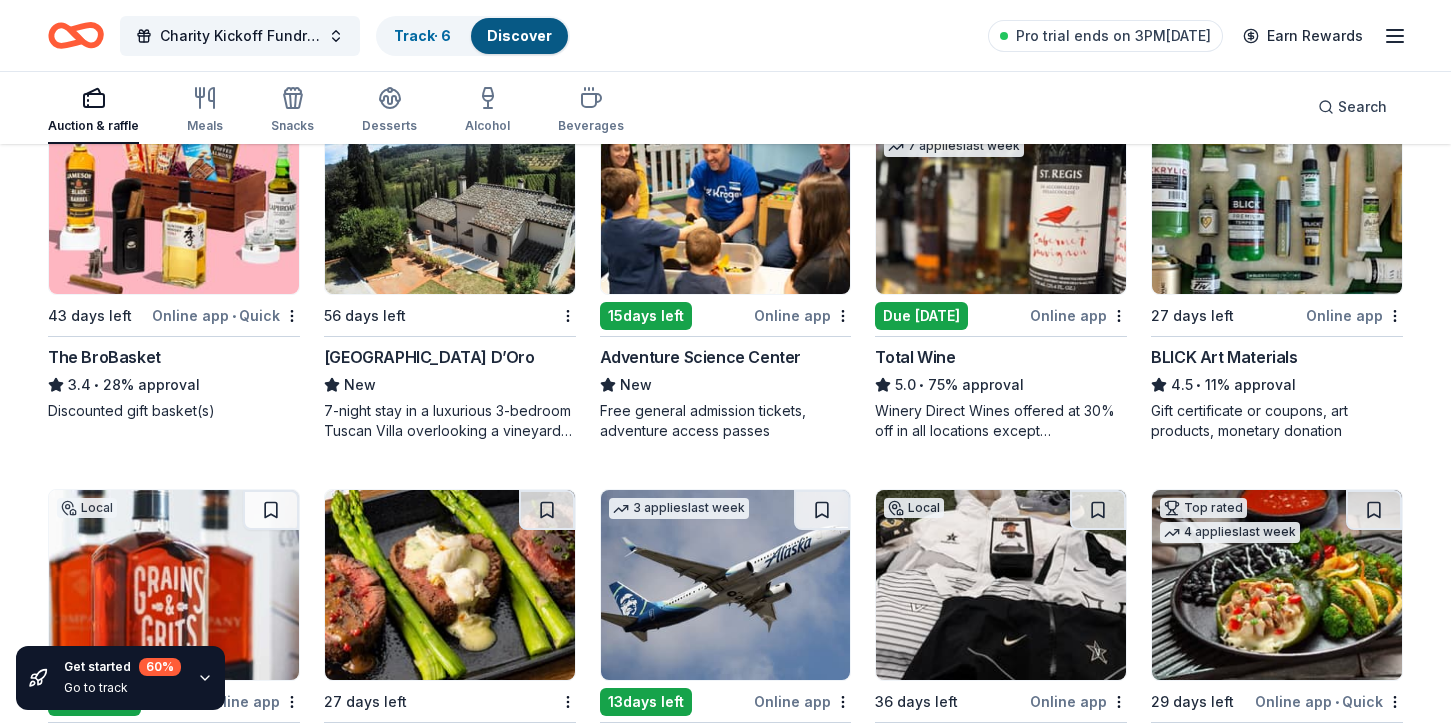 click at bounding box center (174, 199) 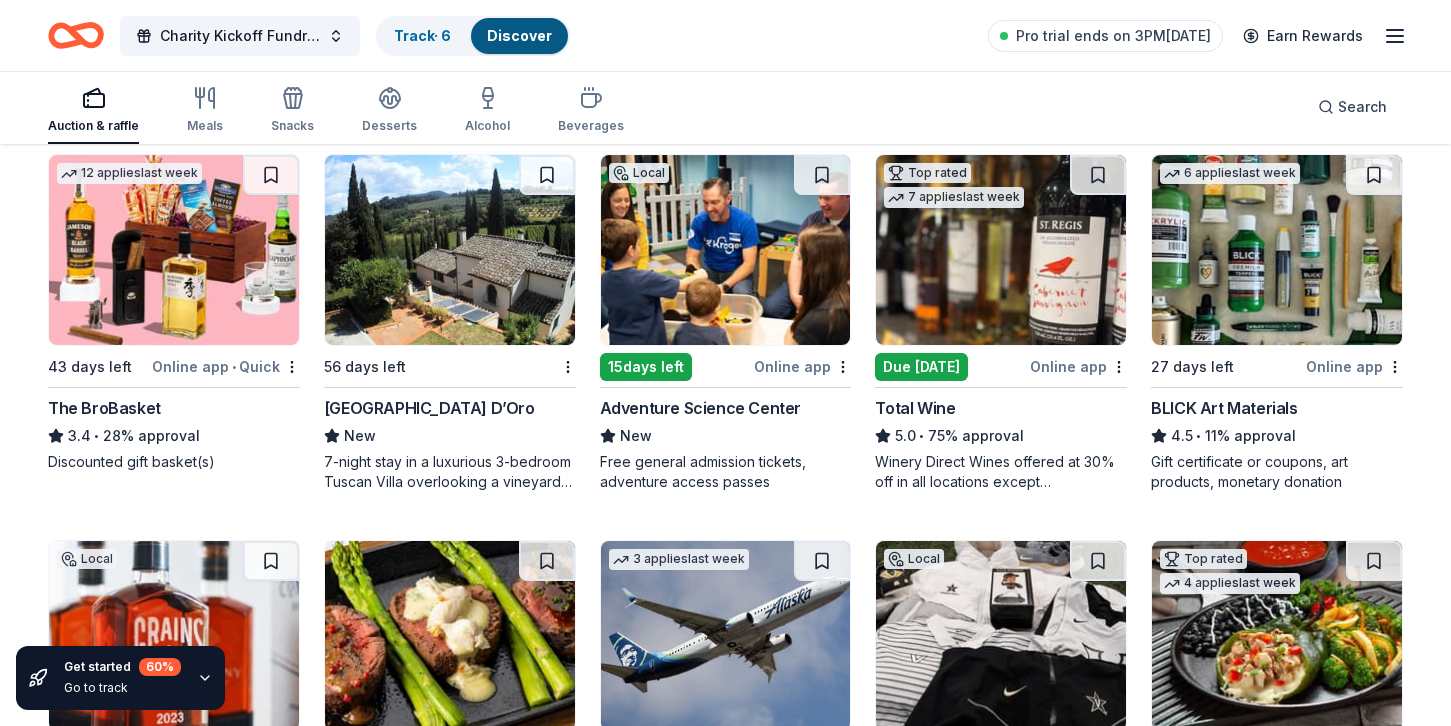 scroll, scrollTop: 4032, scrollLeft: 0, axis: vertical 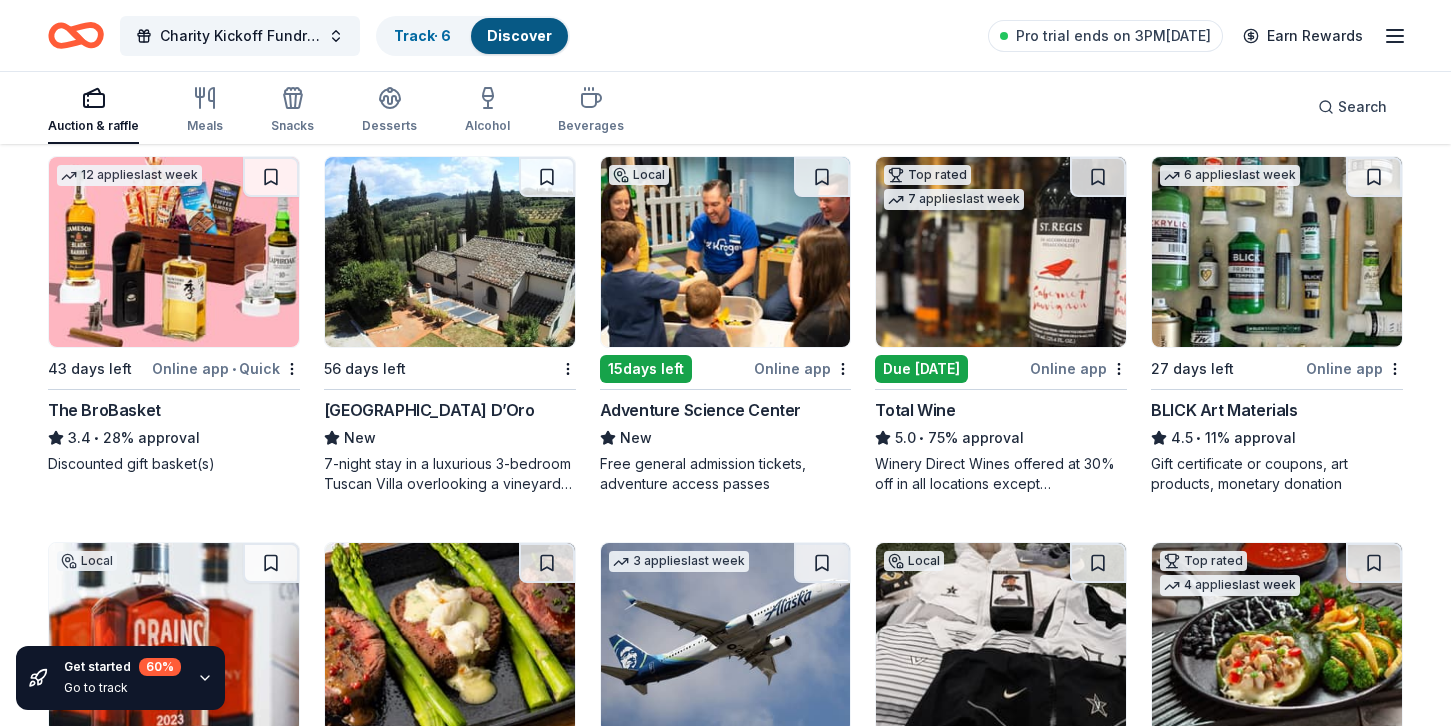 click at bounding box center [726, 252] 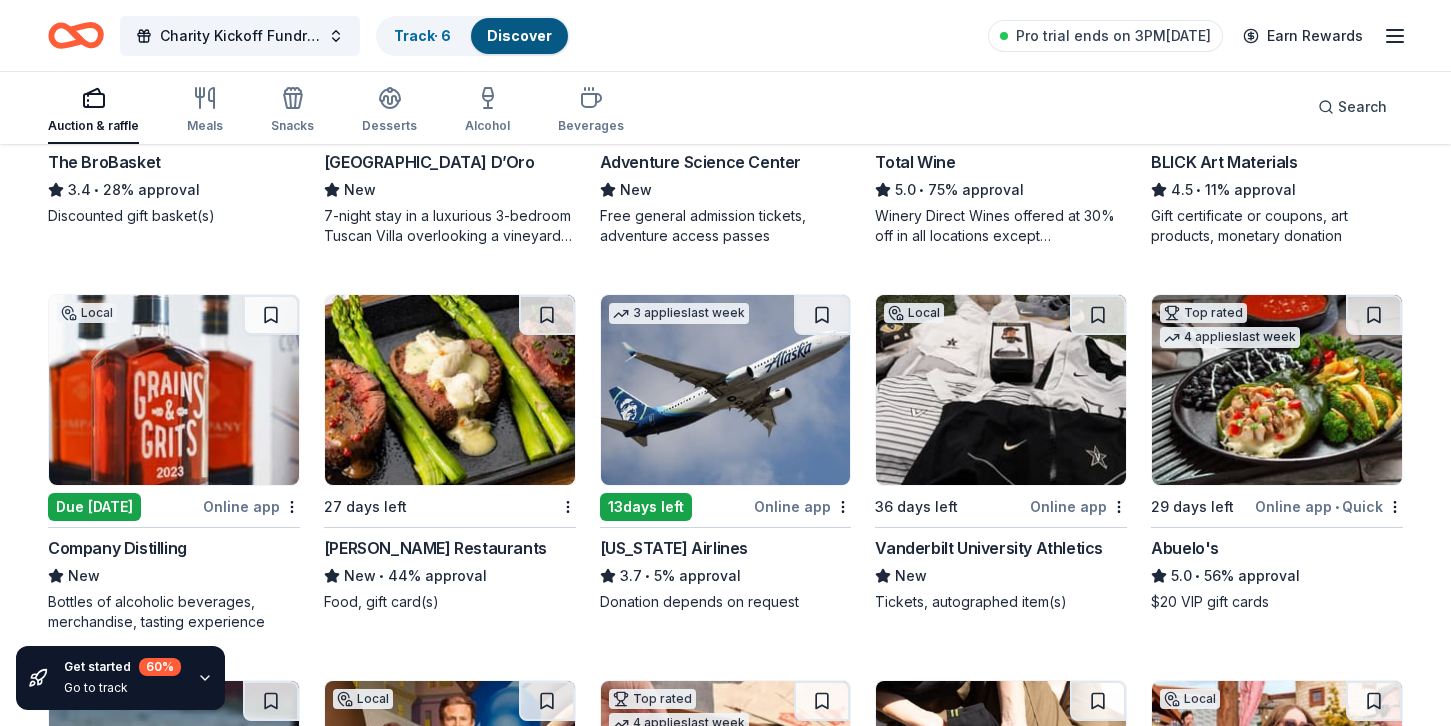 scroll, scrollTop: 4317, scrollLeft: 0, axis: vertical 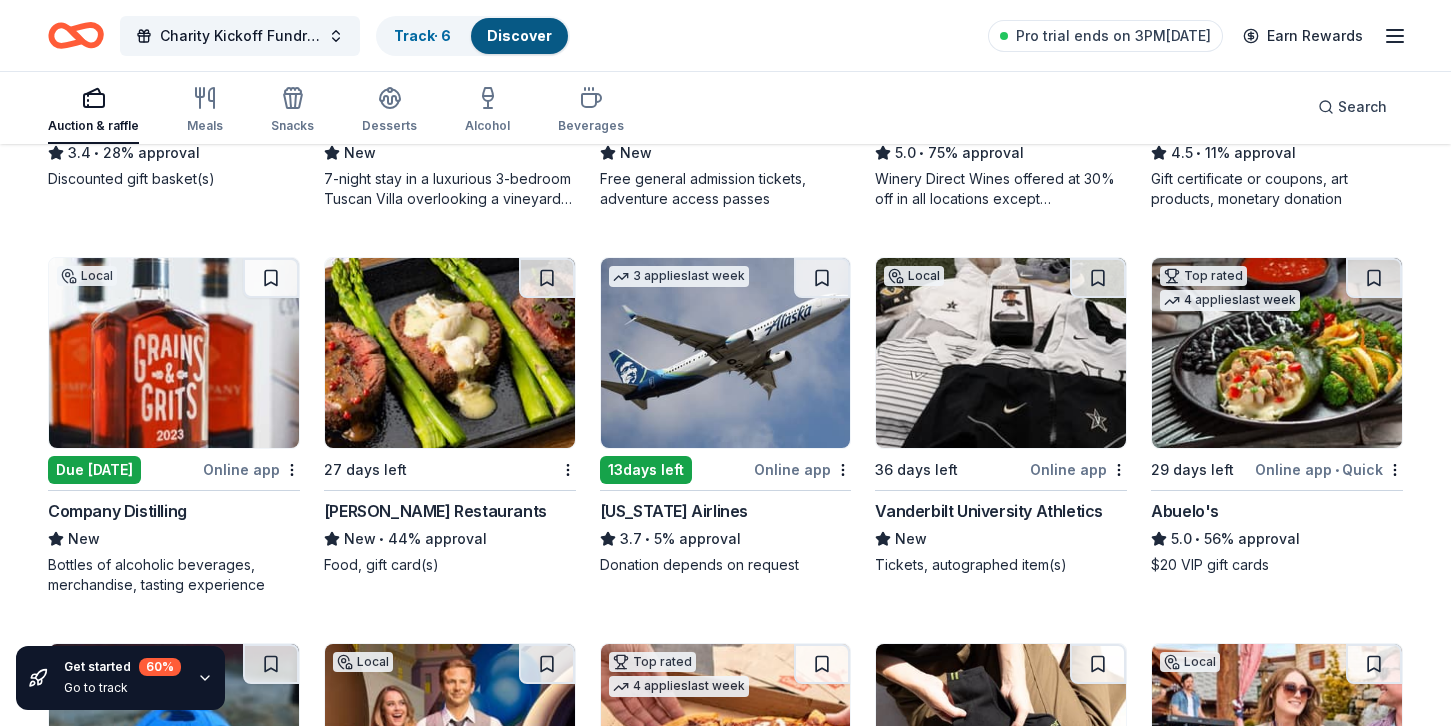 click at bounding box center [174, 353] 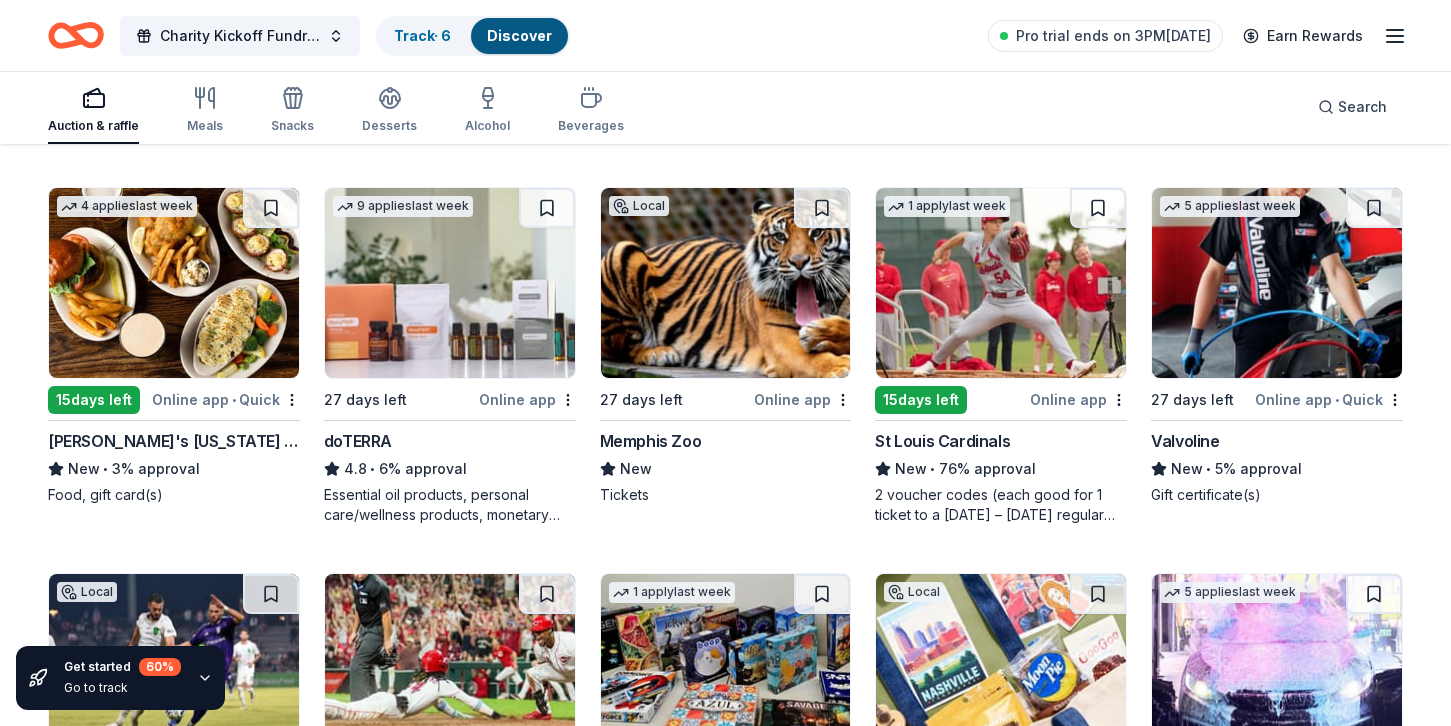 scroll, scrollTop: 5389, scrollLeft: 0, axis: vertical 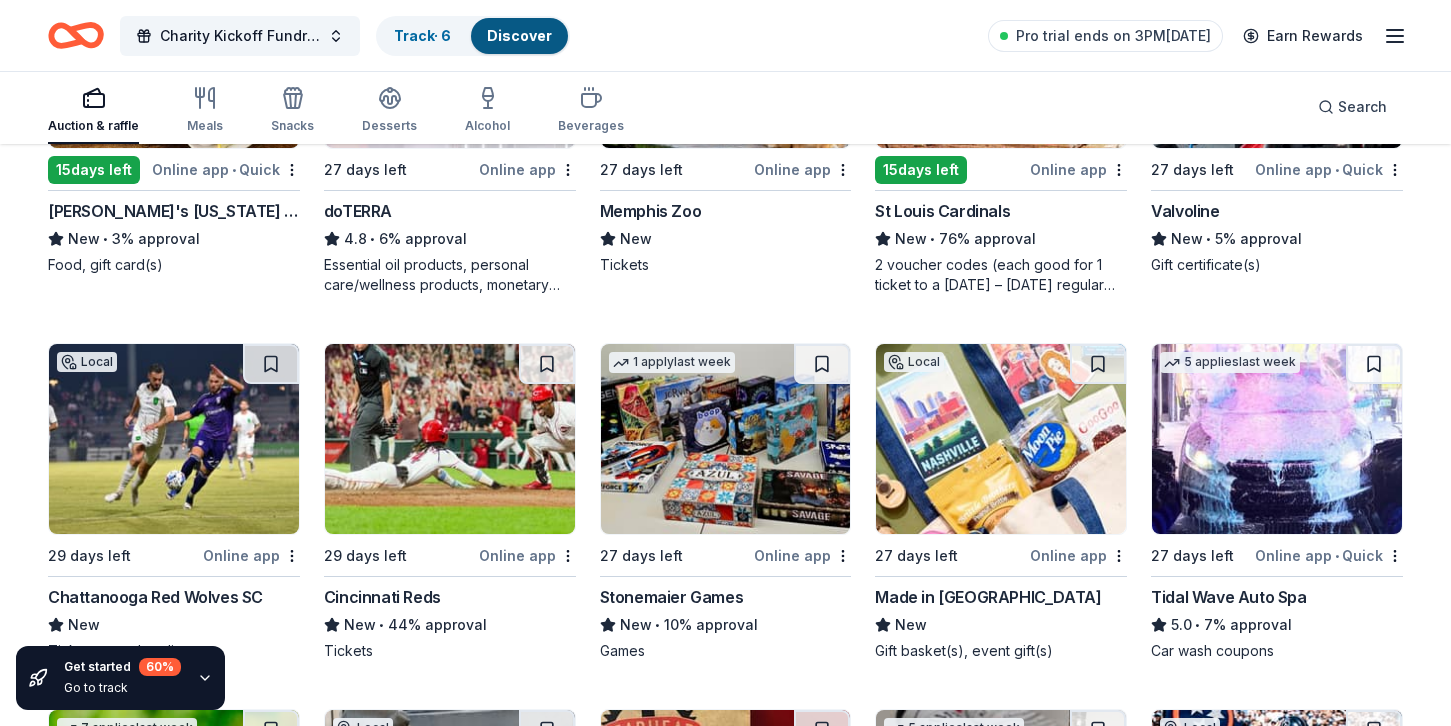 click at bounding box center [1001, 439] 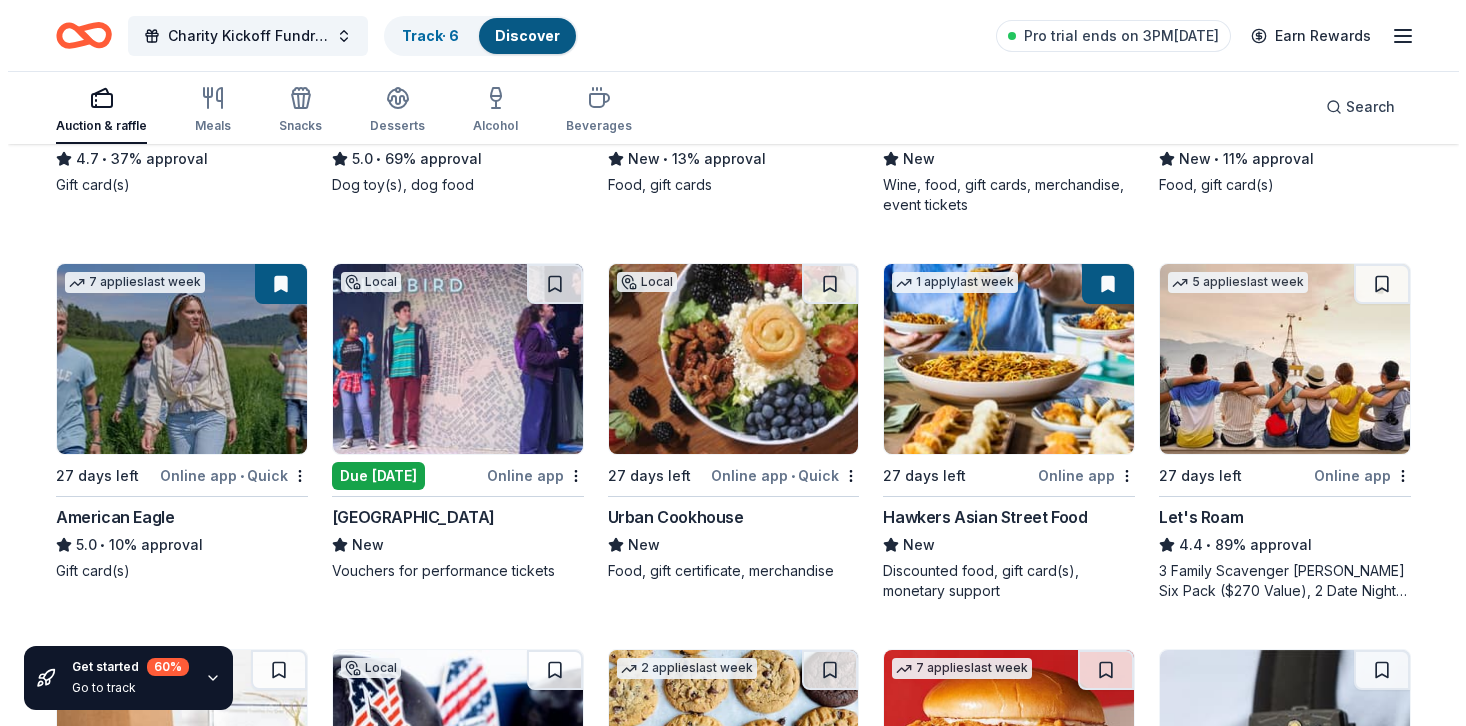 scroll, scrollTop: 0, scrollLeft: 0, axis: both 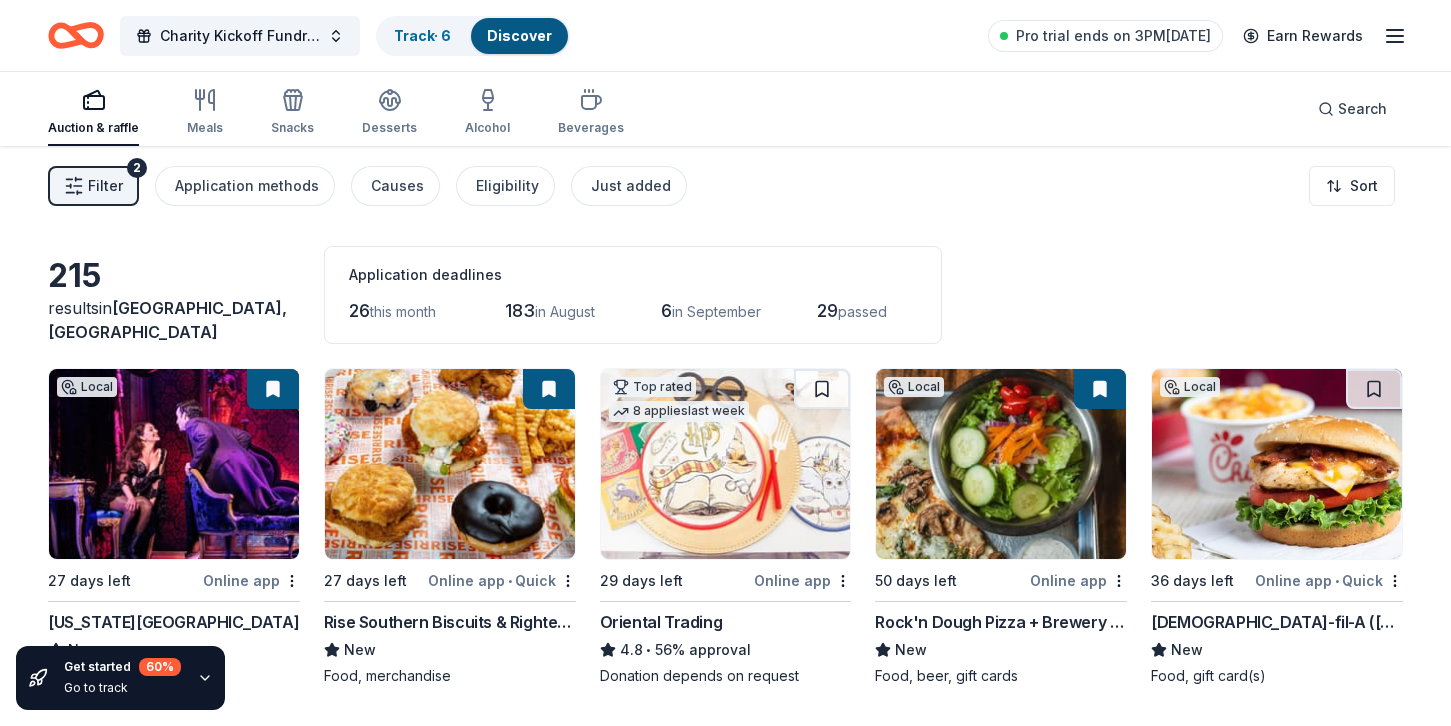 click on "Filter 2" at bounding box center (93, 186) 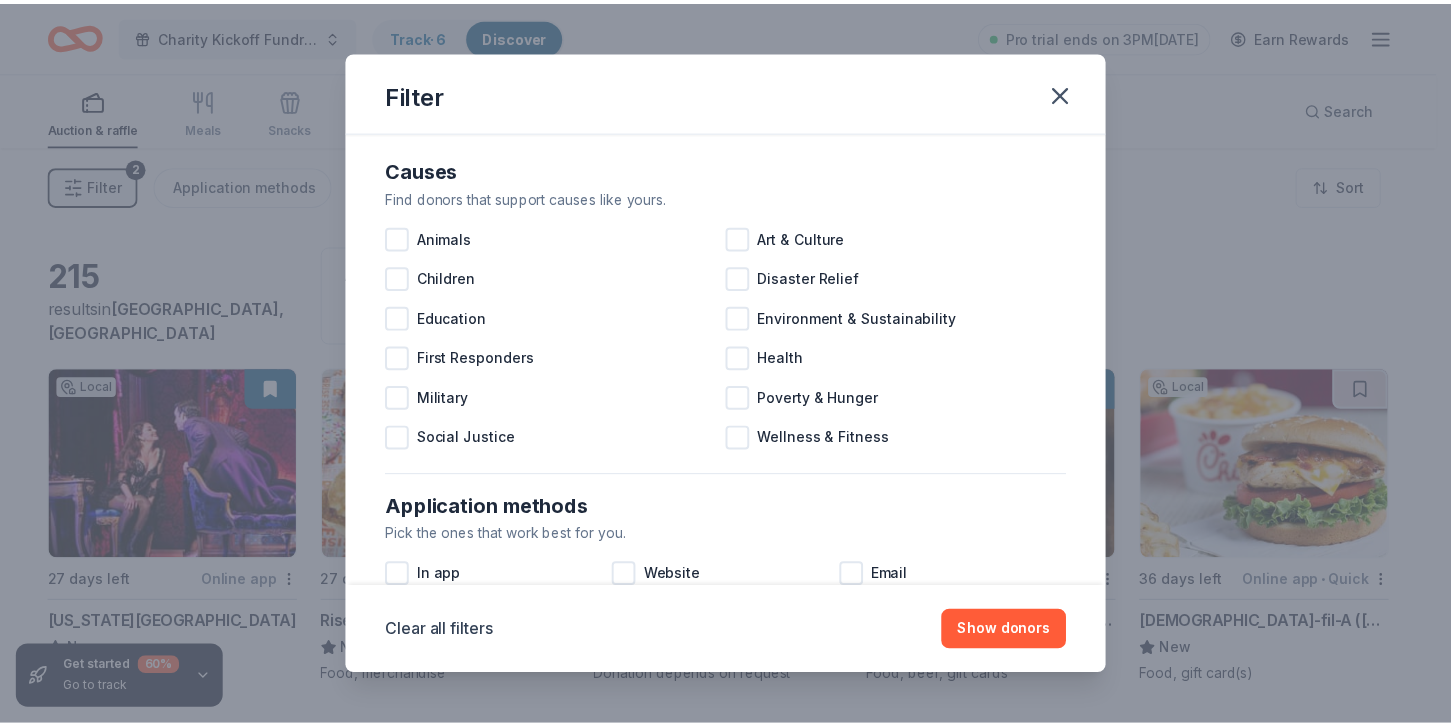 scroll, scrollTop: 63, scrollLeft: 0, axis: vertical 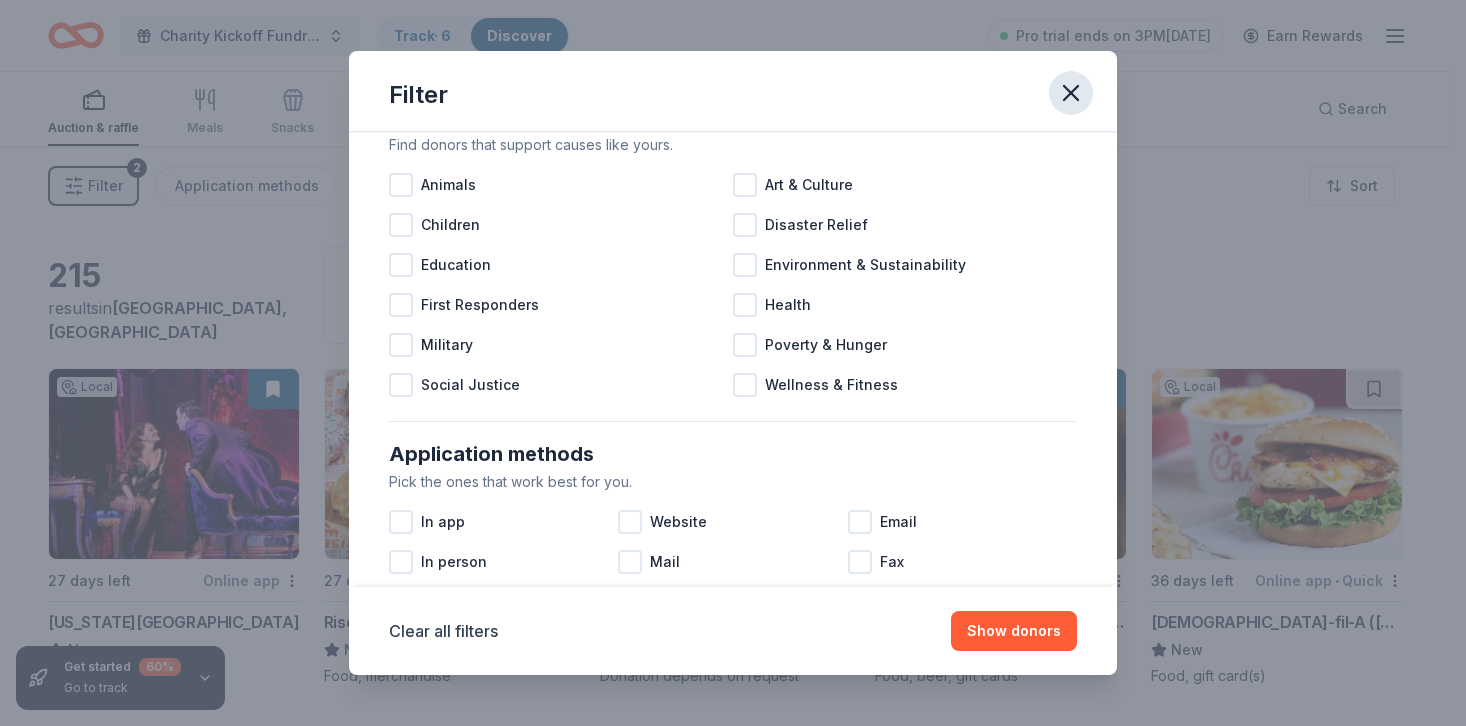 click 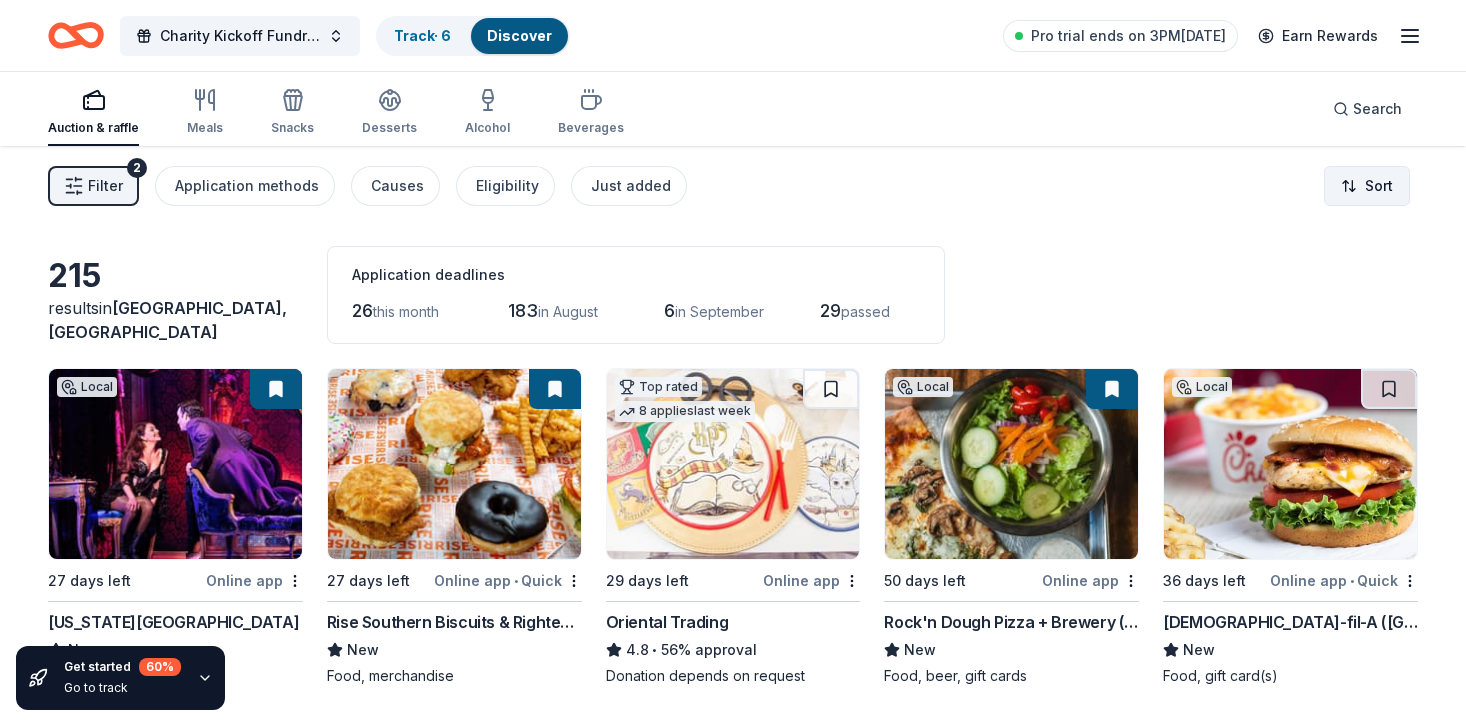 click on "Charity Kickoff Fundraiser  Track  · 6 Discover Pro trial ends on 3PM, 7/23 Earn Rewards Auction & raffle Meals Snacks Desserts Alcohol Beverages Search Filter 2 Application methods Causes Eligibility Just added Sort Get started 60 % Go to track 215 results  in  Nashville, TN Application deadlines 26  this month 183  in August 6  in September 29  passed Local 27 days left Online app Tennessee Performing Arts Center New Tickets 27 days left Online app • Quick Rise Southern Biscuits & Righteous Chicken New Food, merchandise Top rated 8   applies  last week 29 days left Online app Oriental Trading 4.8 • 56% approval Donation depends on request Local 50 days left Online app Rock'n Dough Pizza + Brewery (Nashville) New Food, beer, gift cards Local 36 days left Online app • Quick Chick-fil-A (Nashville Nolensville Pike) New Food, gift card(s) 4   applies  last week 27 days left Online app • Quick Gordon Food Service Store 4.7 • 37% approval Gift card(s) Top rated 27   applies  last week 27 days left •" at bounding box center [733, 363] 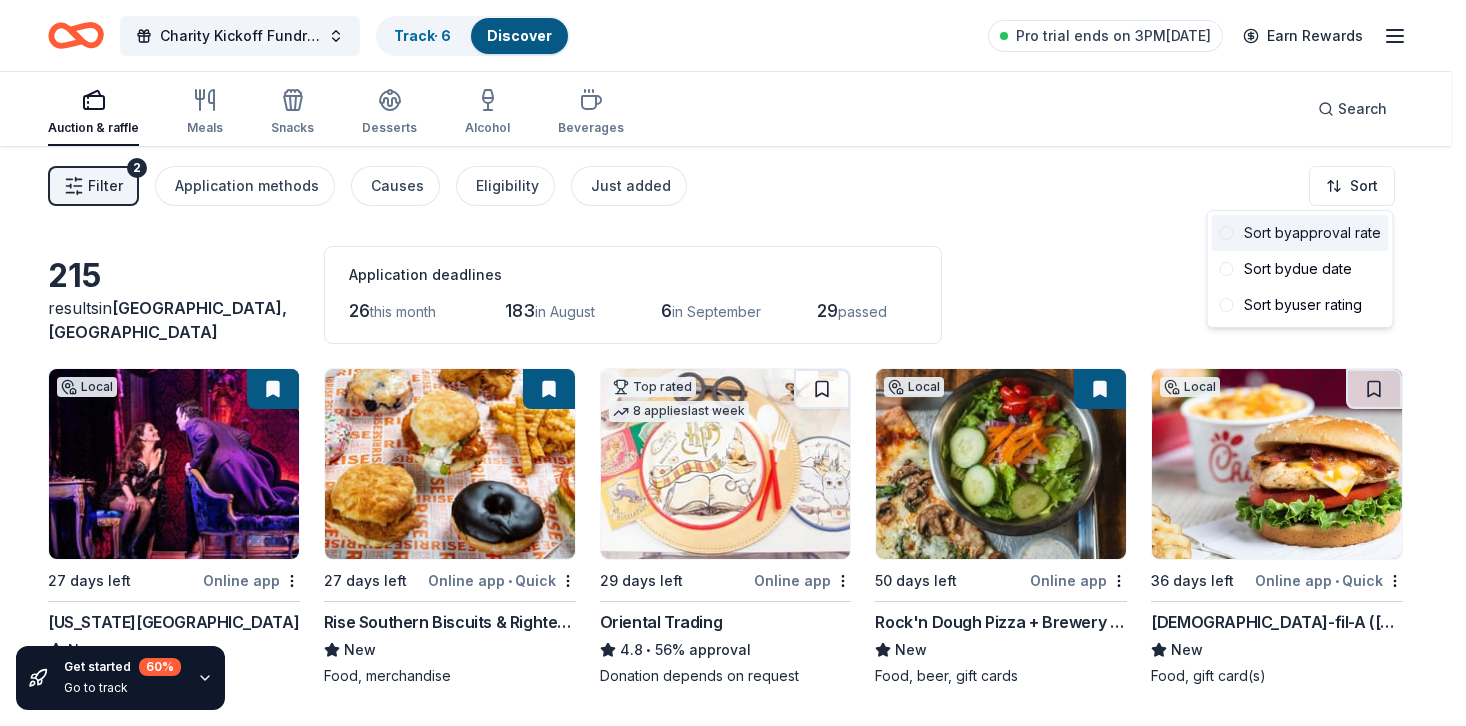 click on "Sort by  approval rate" at bounding box center (1300, 233) 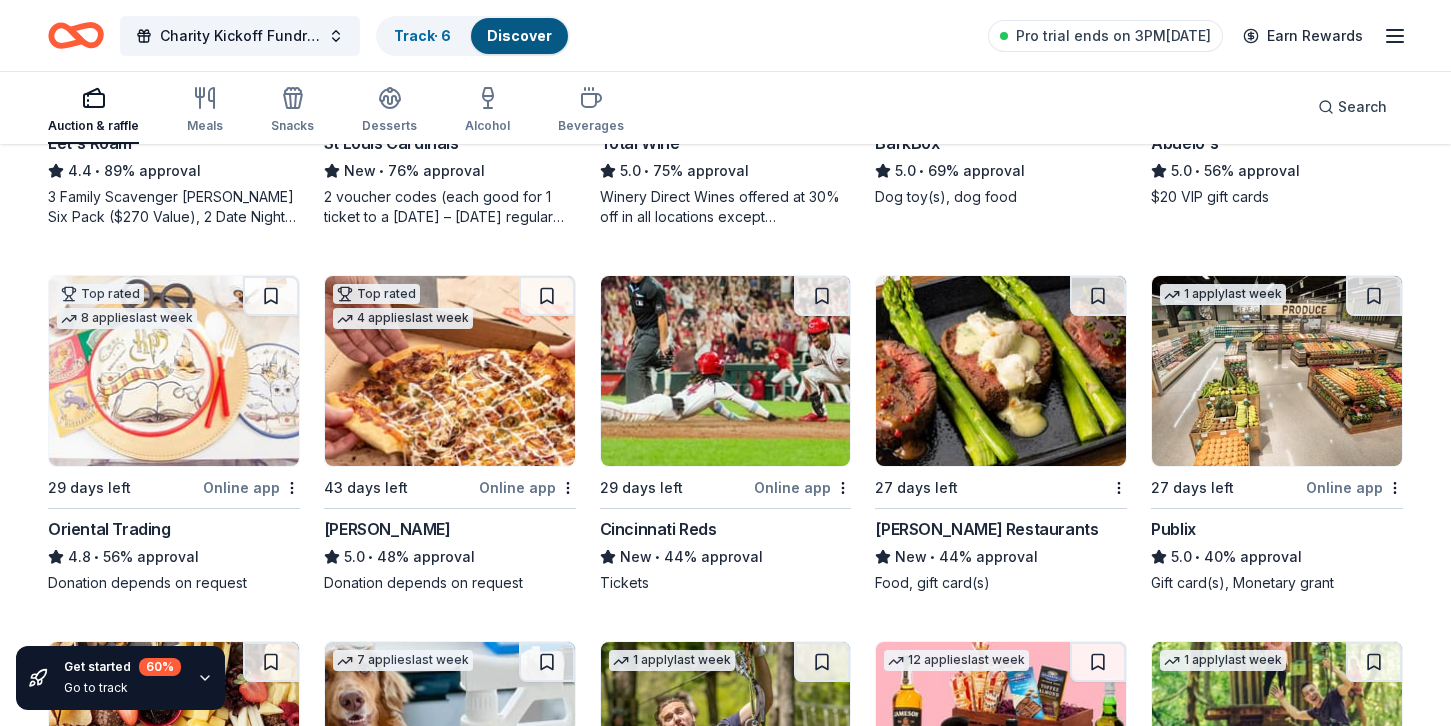 scroll, scrollTop: 510, scrollLeft: 0, axis: vertical 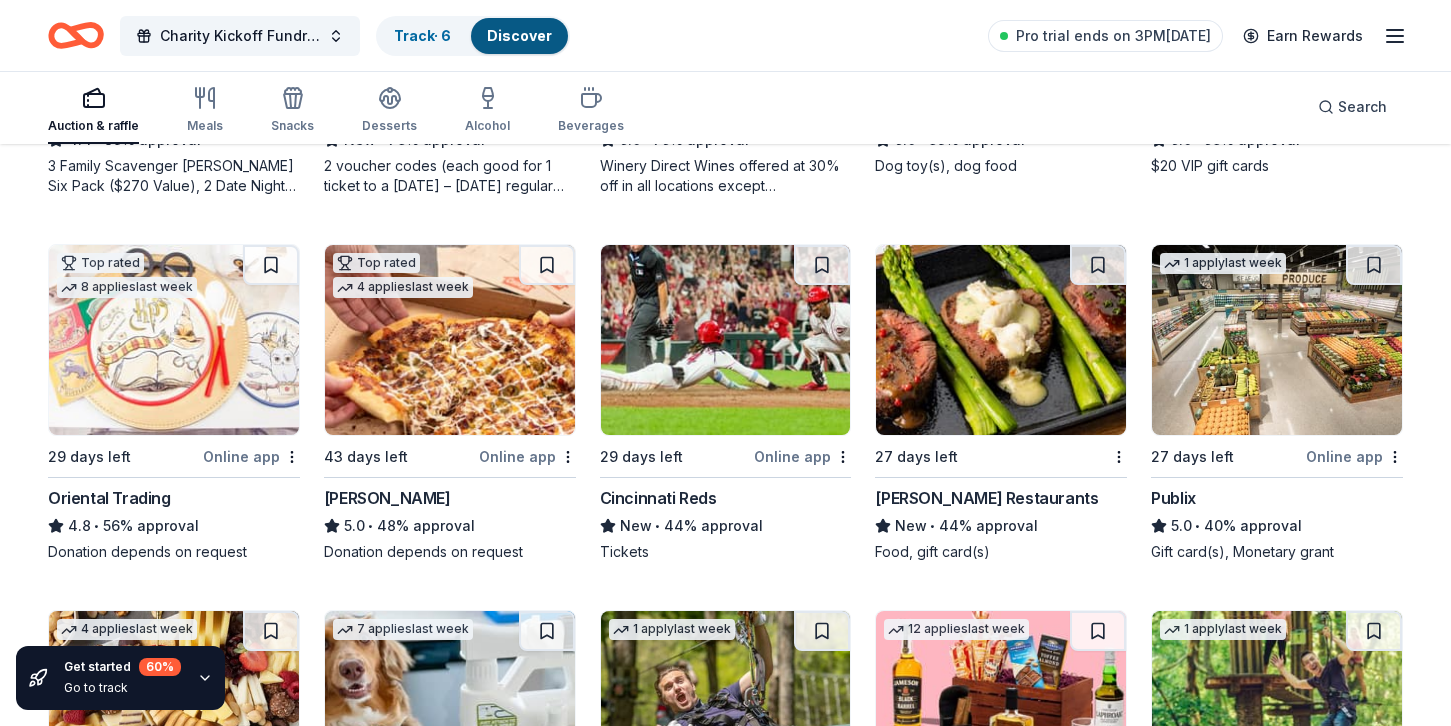 click at bounding box center (1001, 340) 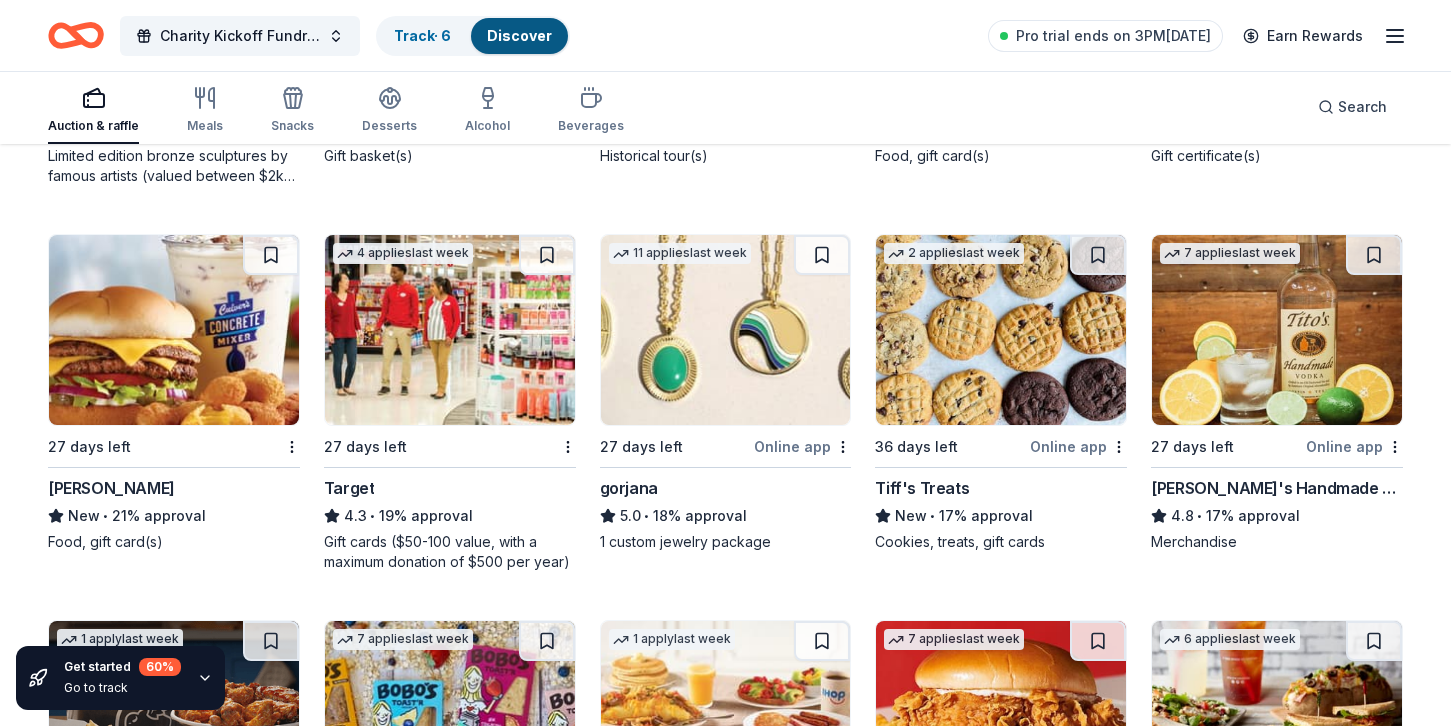 scroll, scrollTop: 1642, scrollLeft: 0, axis: vertical 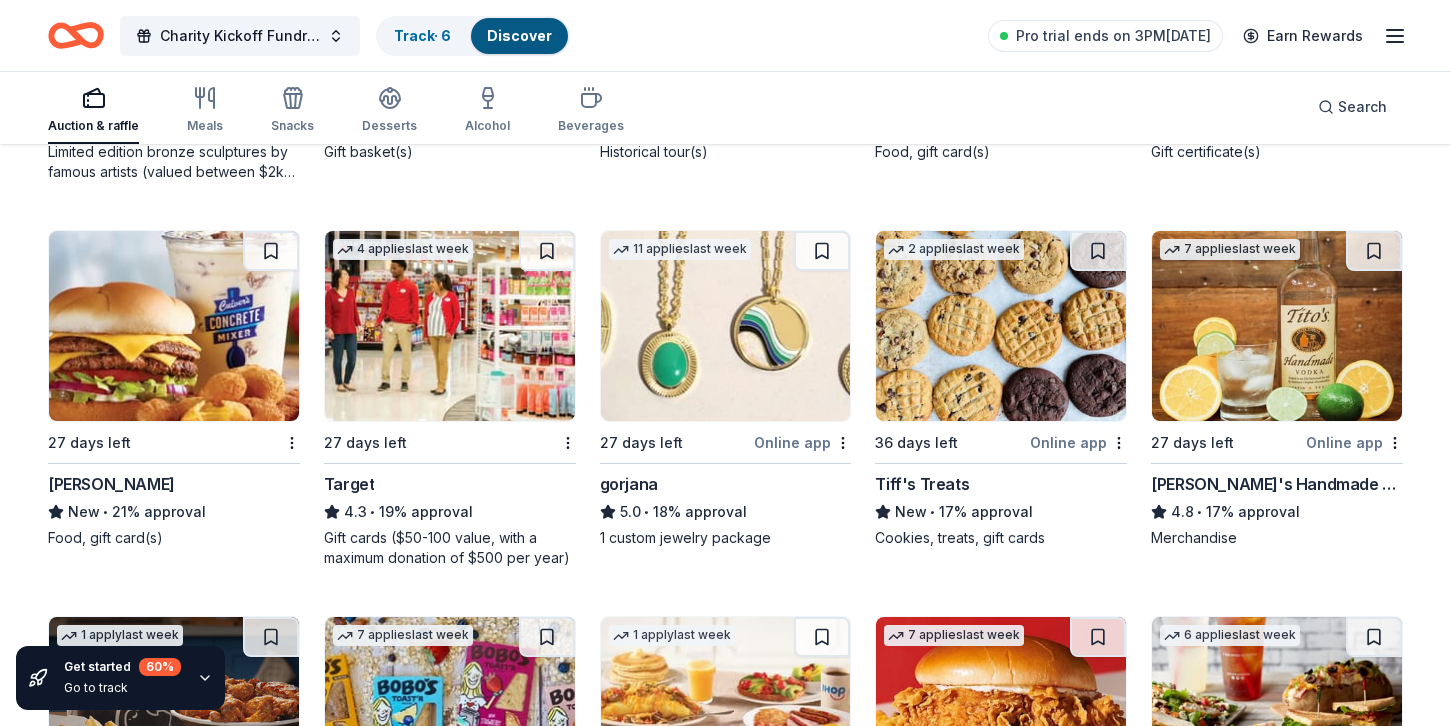 click at bounding box center (450, 326) 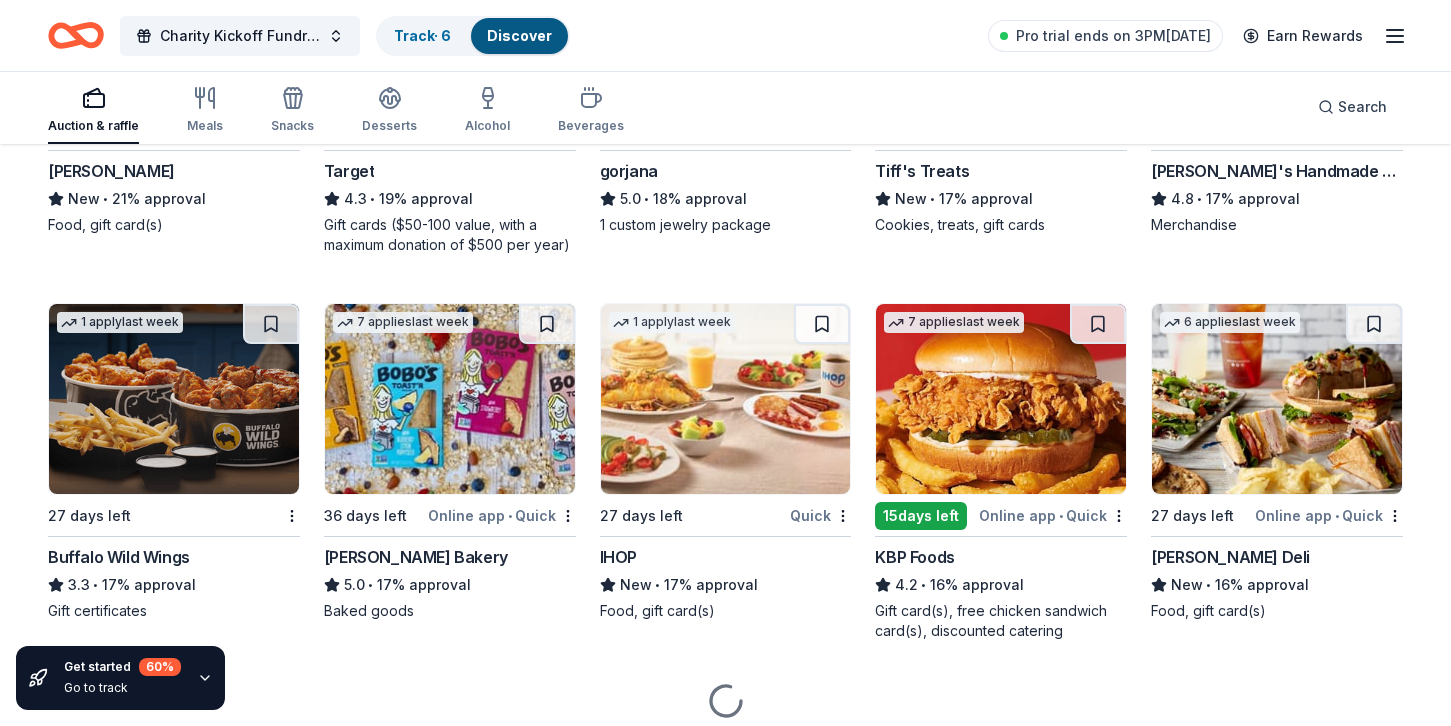 scroll, scrollTop: 1960, scrollLeft: 0, axis: vertical 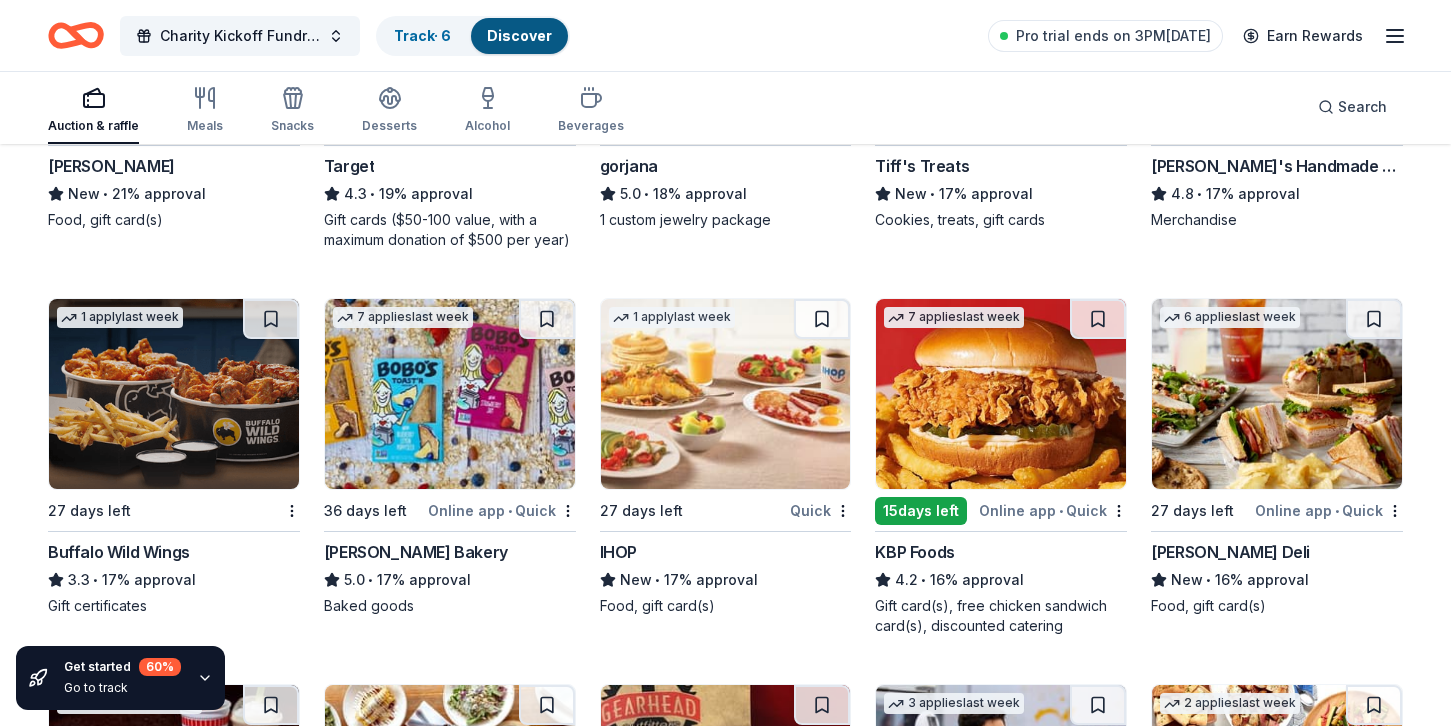 click at bounding box center (174, 394) 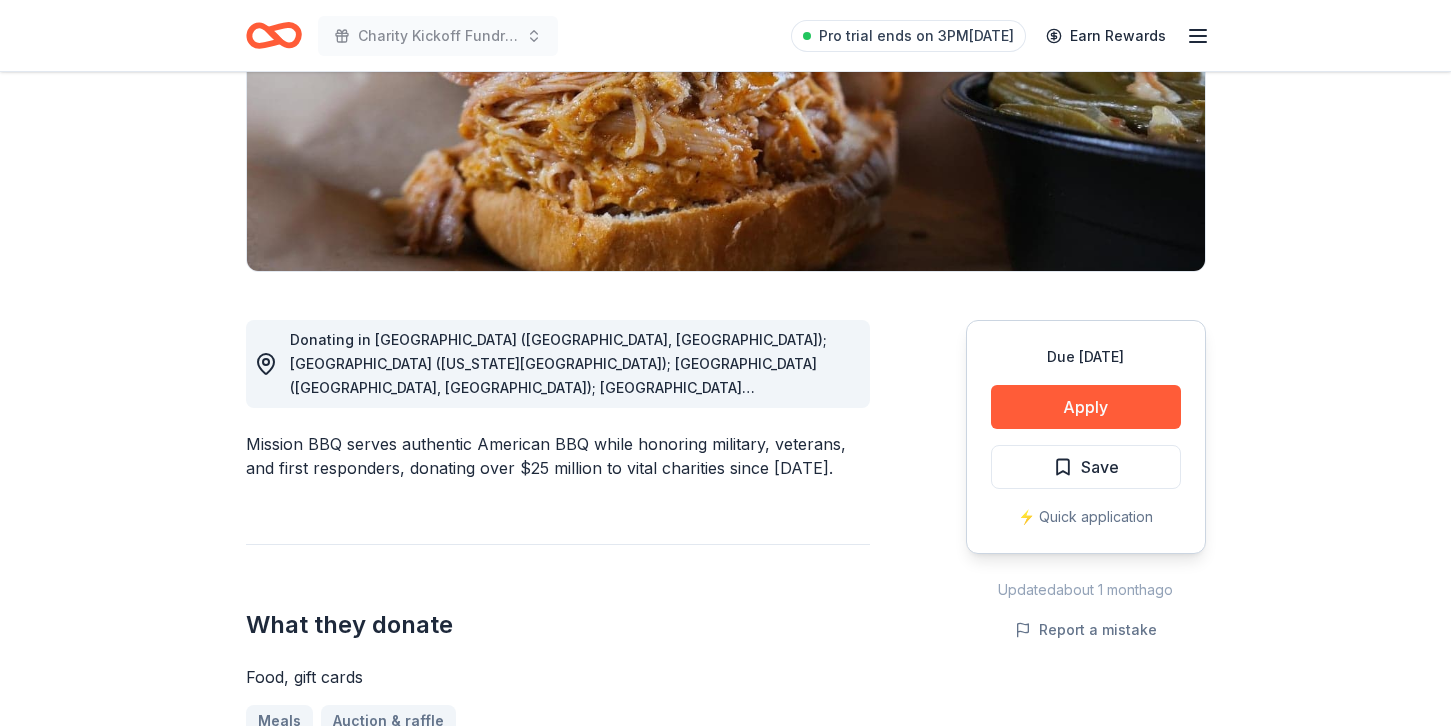 scroll, scrollTop: 366, scrollLeft: 0, axis: vertical 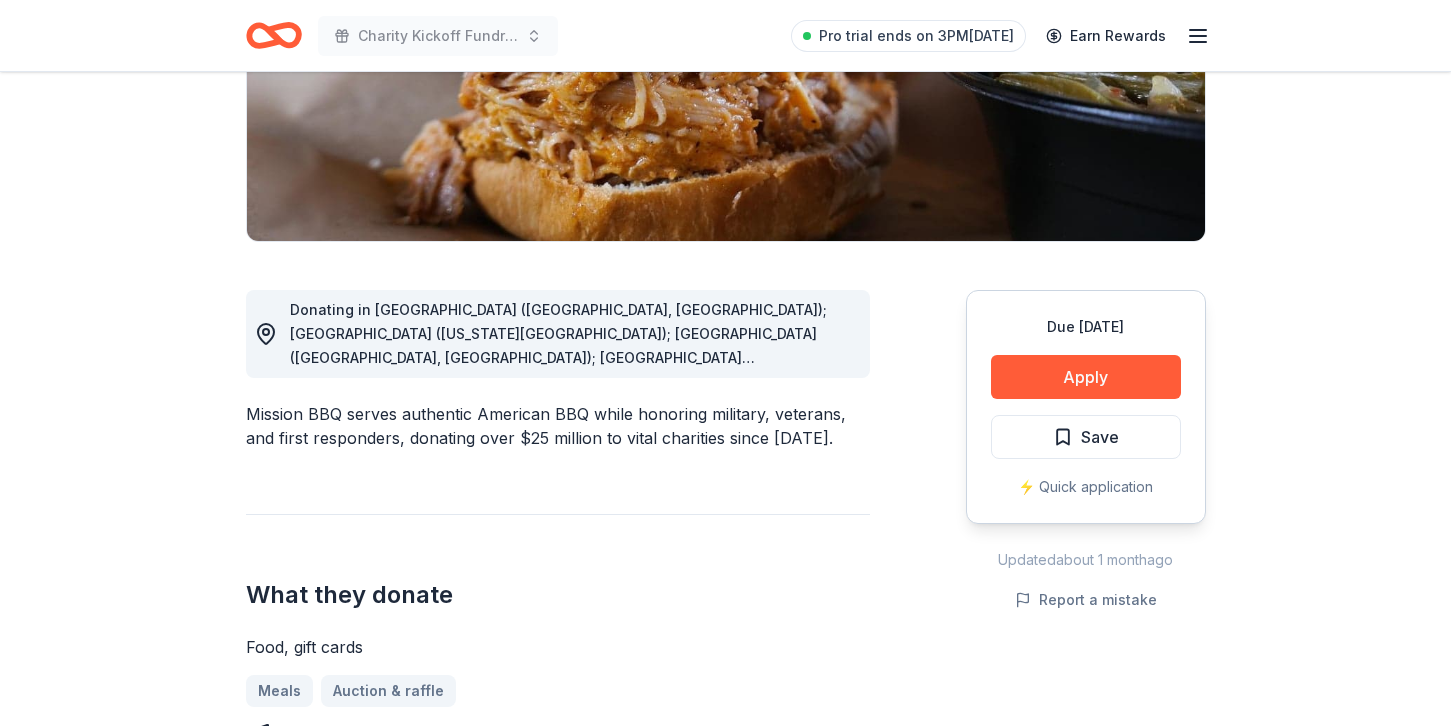 click on "Donating in AZ (Paradise Valley, Surprise); CO (Colorado Springs); CT (Orange, Southington); DE (Dover, Rehoboth Beach, Wilmington); FL; IA (Davenport); IL (Downer’s Grove, Gurnee, Naperville, Peoria, Rockford, Springfield); IN (Clarksville, Evansville, Fort Wayne, Merrillville, Mishawaka); KY (Bowling Green, St. Matthews); MD; MI (Grand Rapids, Northville, Sterling Heights, Troy); NC (Fayetteville, Greenville, Jacksonville, Wilmington); NJ (Deptford, Hamilton, Marlton, Sicklerville); NV (Henderson); NY (Albany, Henrietta); OH (Boardman, Brunswick, Canton, Dayton, Mason, Mentor, Niles, Parma, Westlake); OK (Oklahoma City, Tulsa); PA; SC (Columbia, North Myrtle Beach); TN (Chattanooga, Clarksville, Murfreesboro, Nashville); VA; WI (Brookfield, Green Bay, Kenosha, Madison, West Allis)" at bounding box center [570, 621] 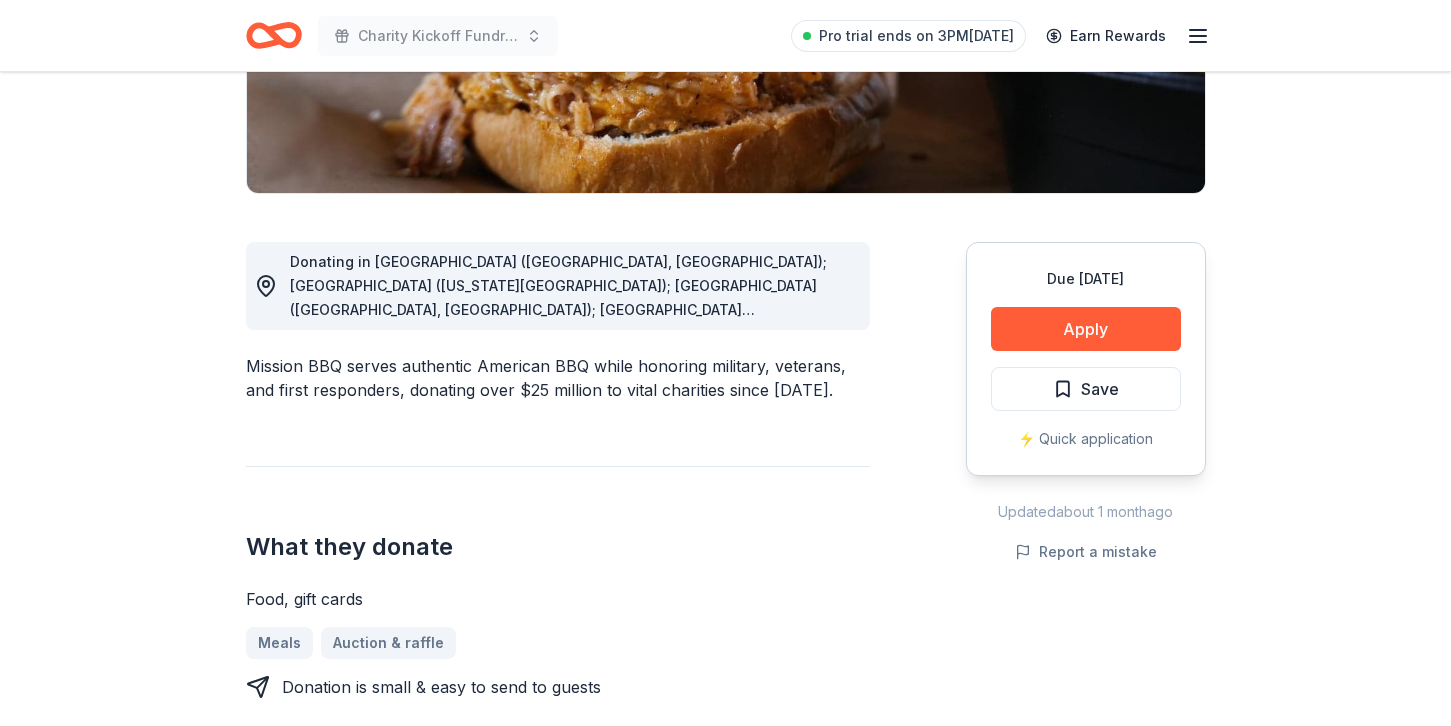 scroll, scrollTop: 450, scrollLeft: 0, axis: vertical 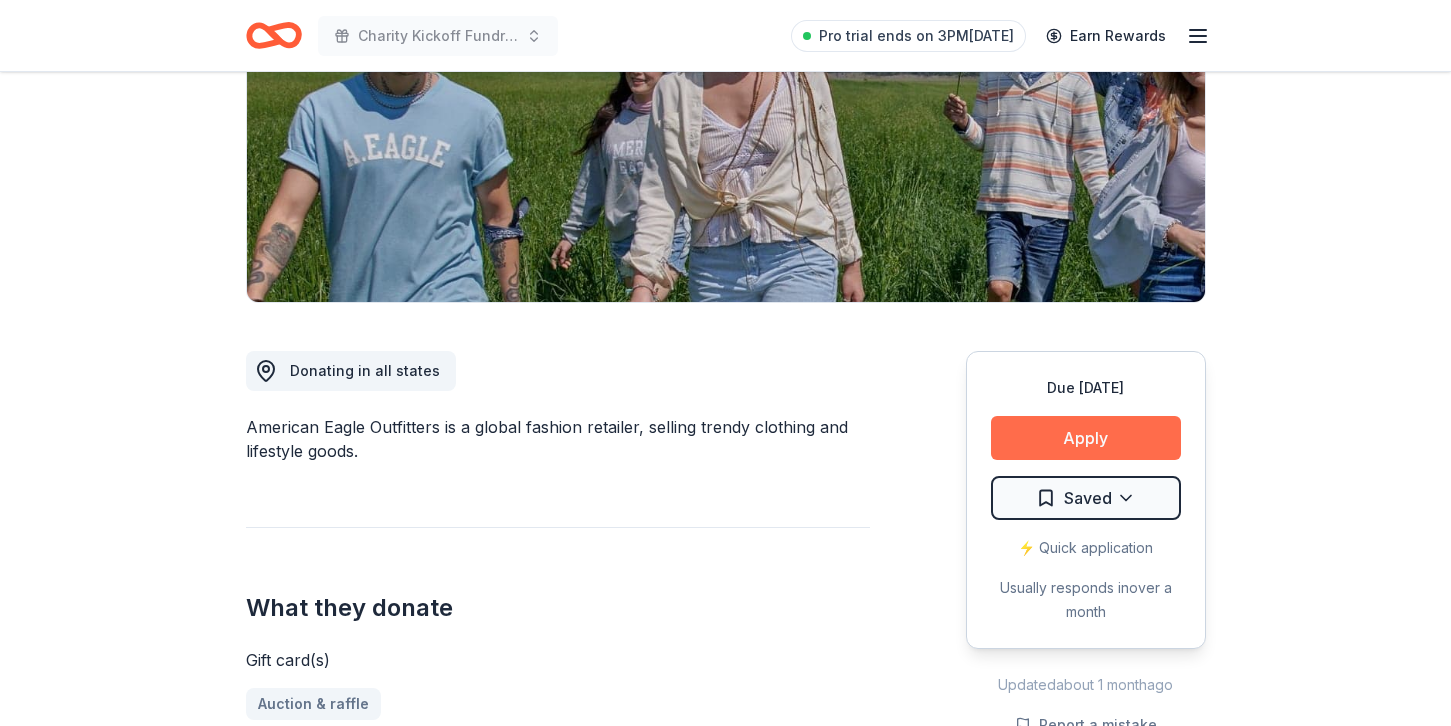 click on "Apply" at bounding box center (1086, 438) 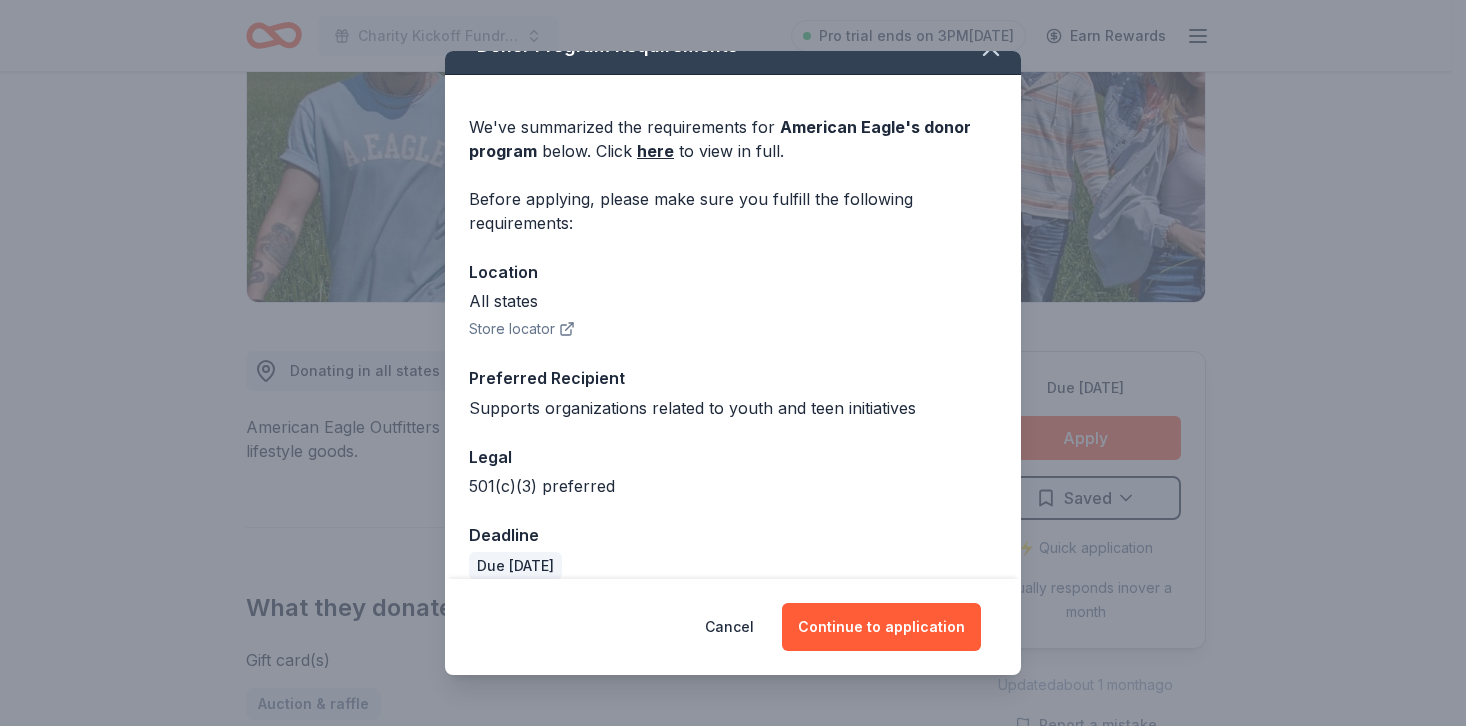 scroll, scrollTop: 58, scrollLeft: 0, axis: vertical 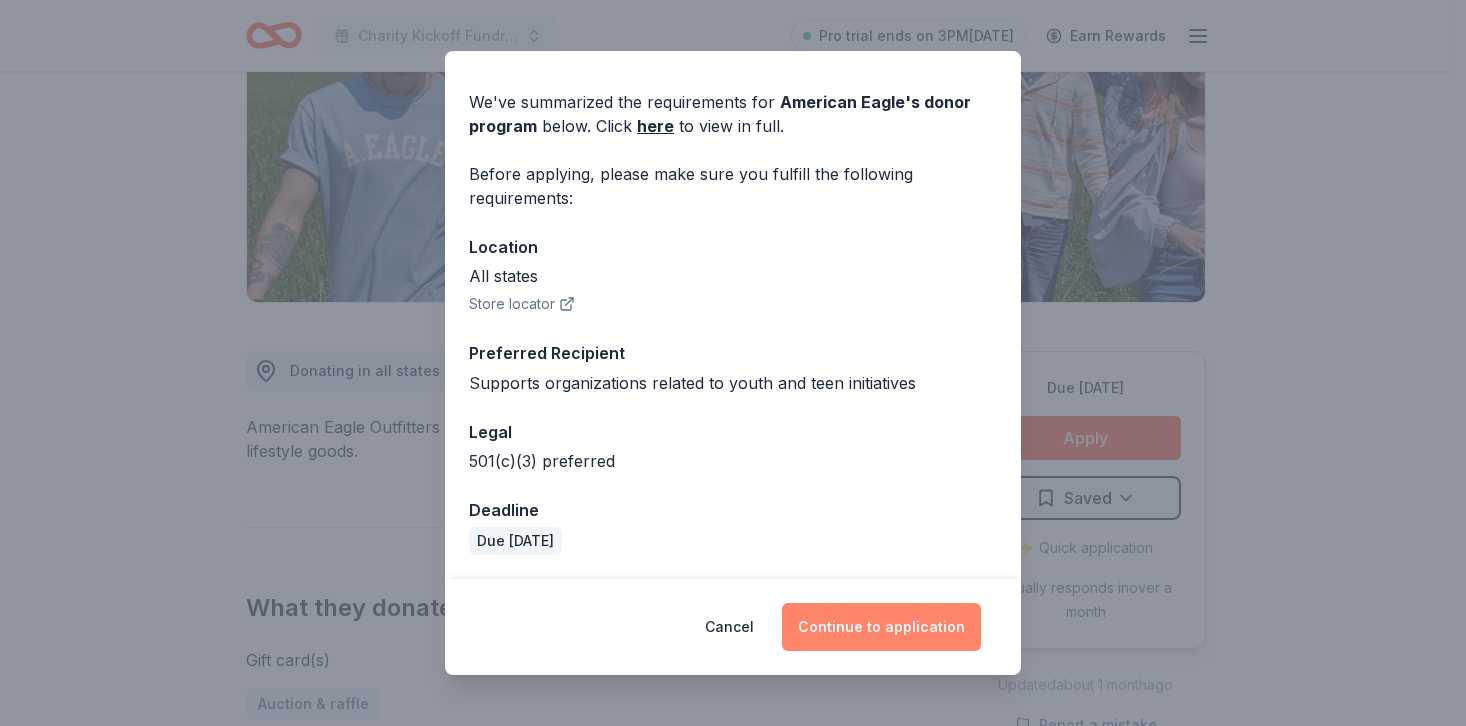click on "Continue to application" at bounding box center (881, 627) 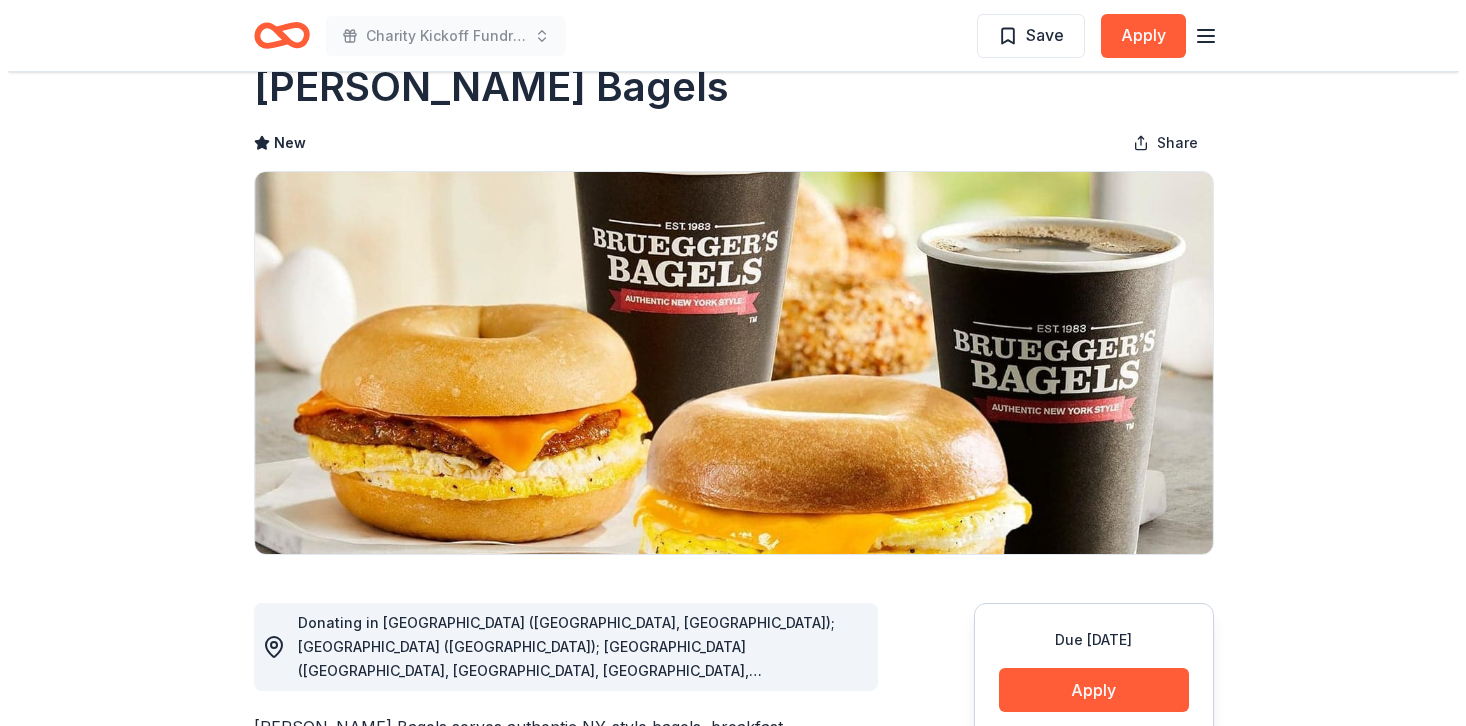 scroll, scrollTop: 162, scrollLeft: 0, axis: vertical 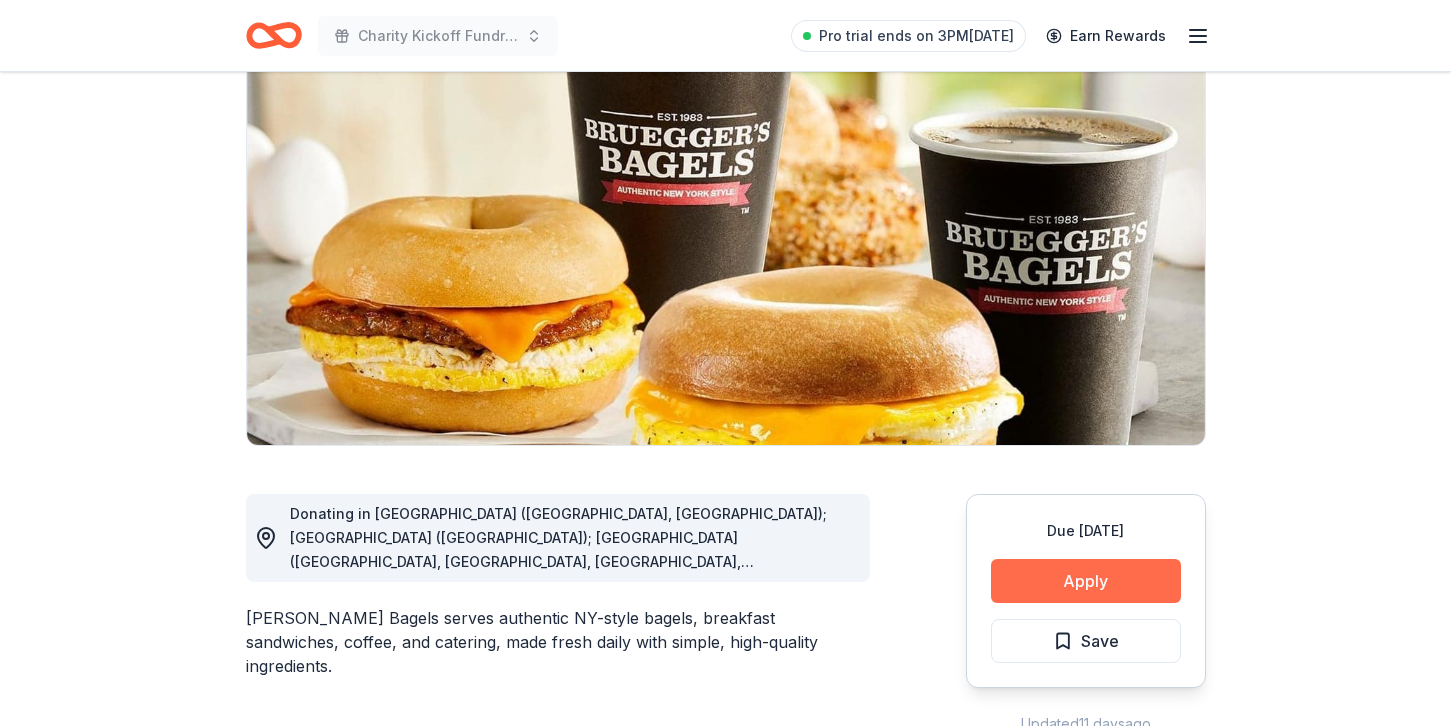 click on "Apply" at bounding box center (1086, 581) 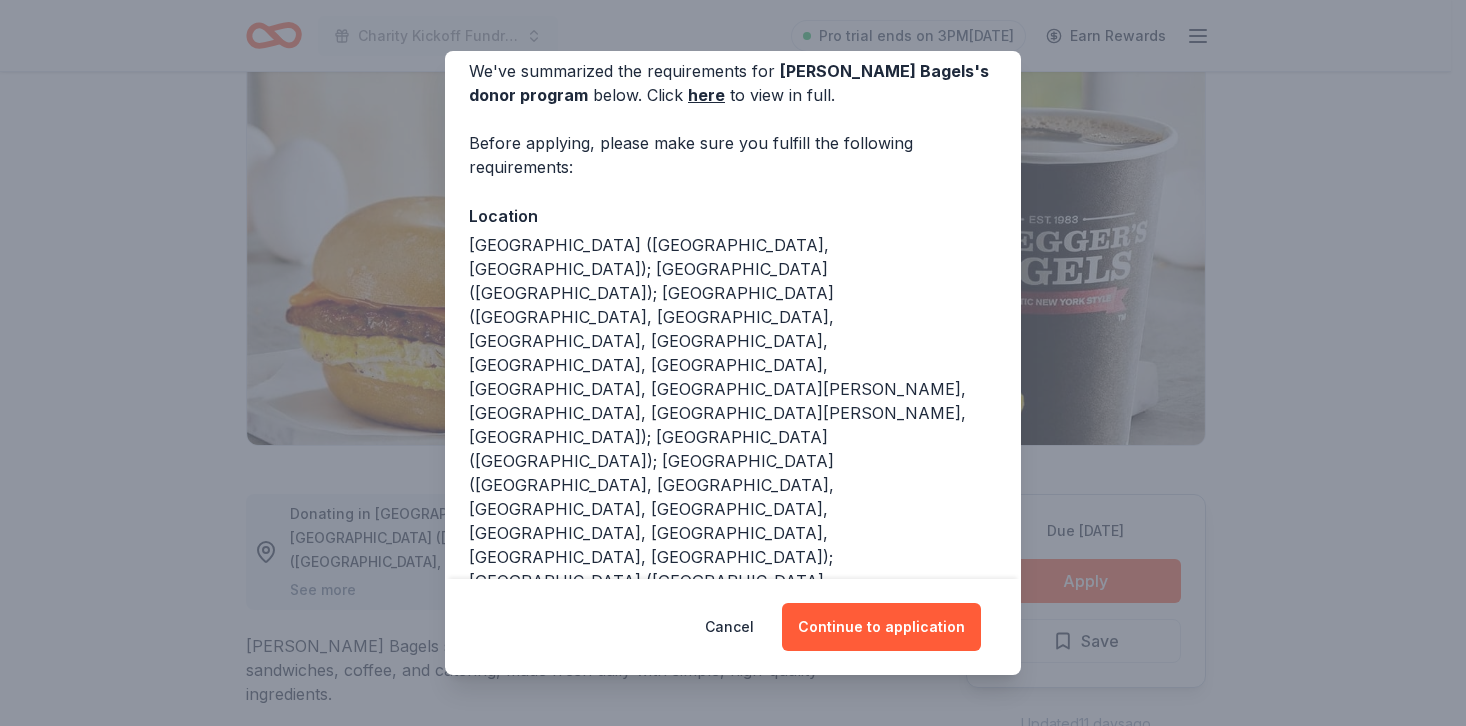 scroll, scrollTop: 125, scrollLeft: 0, axis: vertical 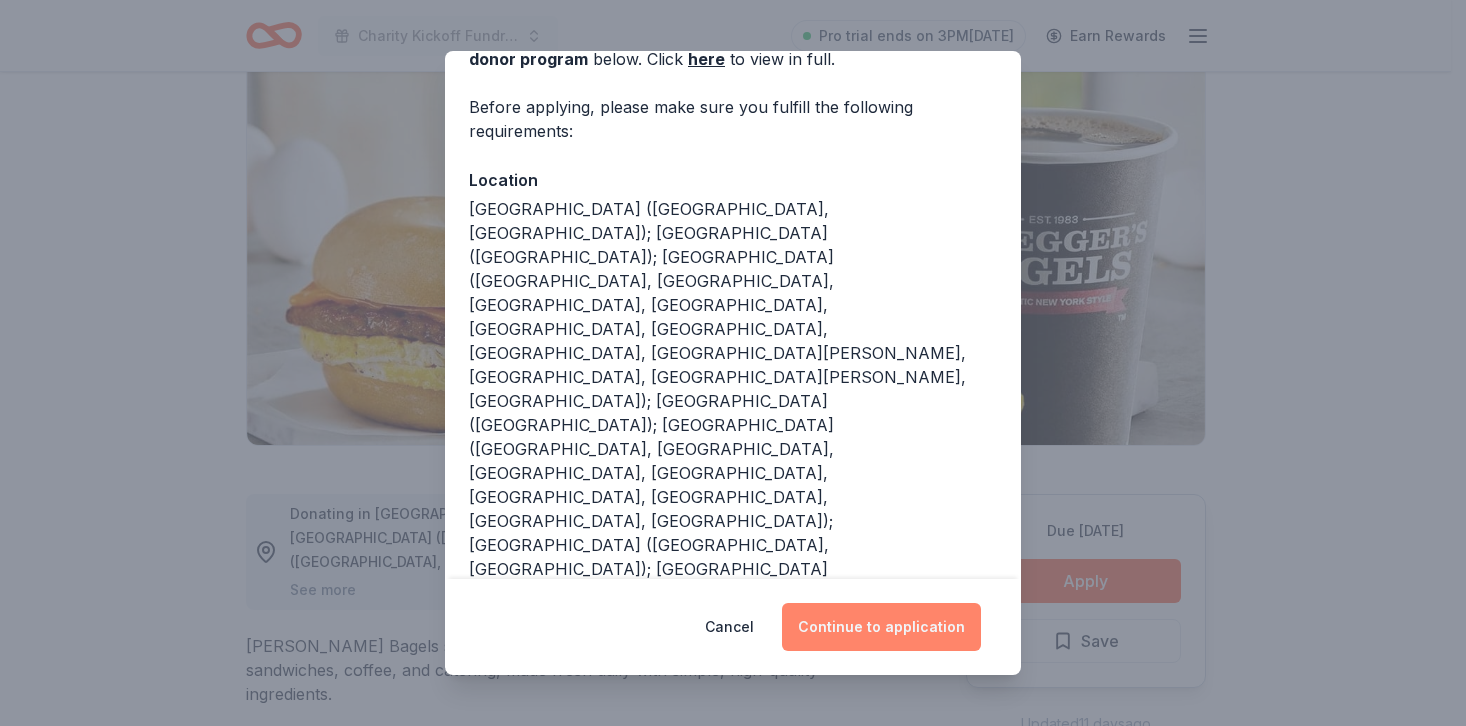 click on "Continue to application" at bounding box center (881, 627) 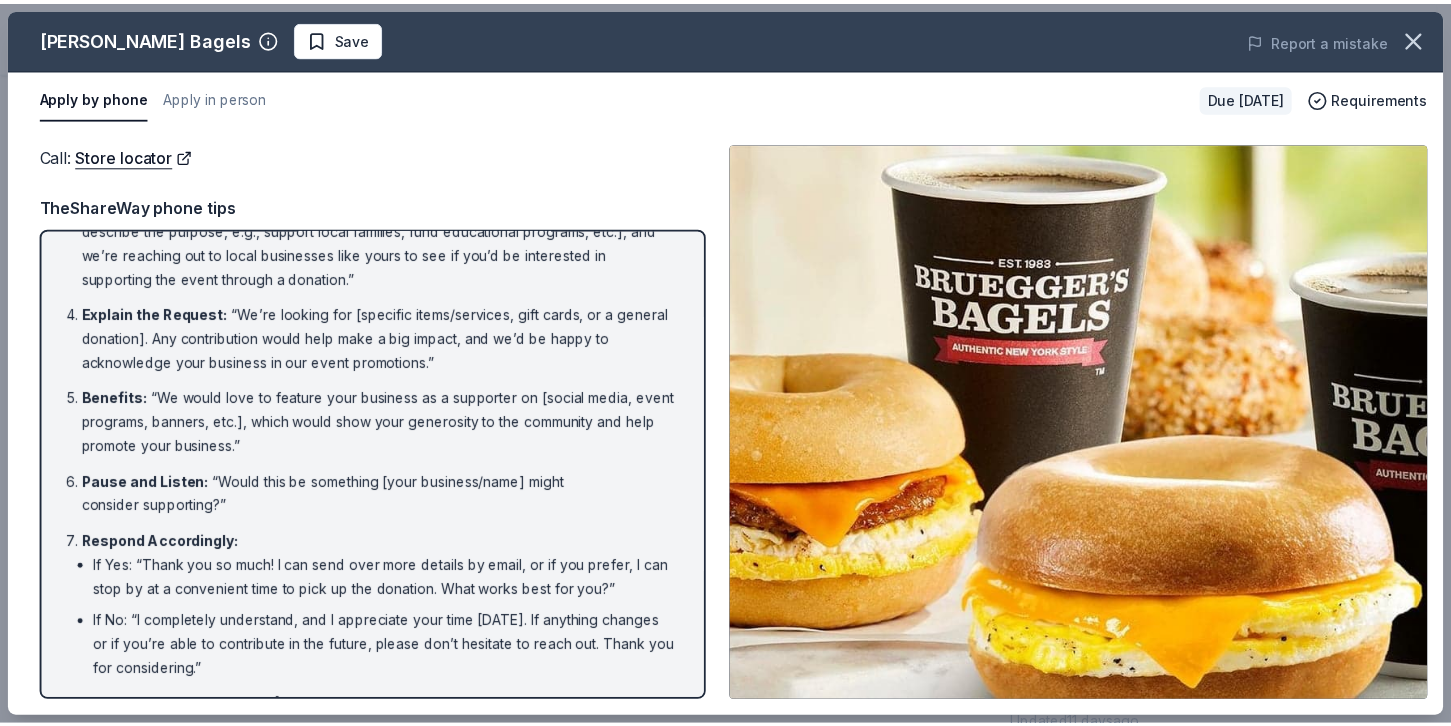 scroll, scrollTop: 278, scrollLeft: 0, axis: vertical 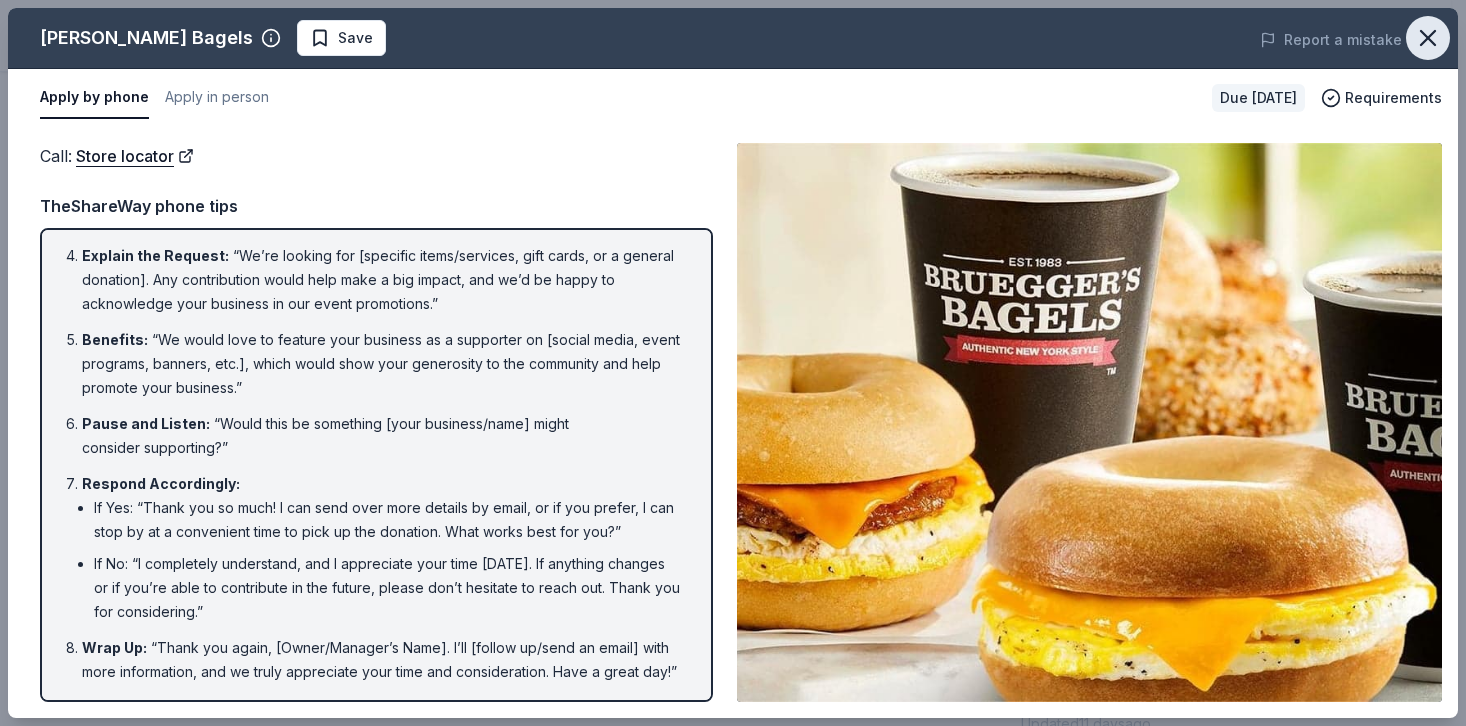 click 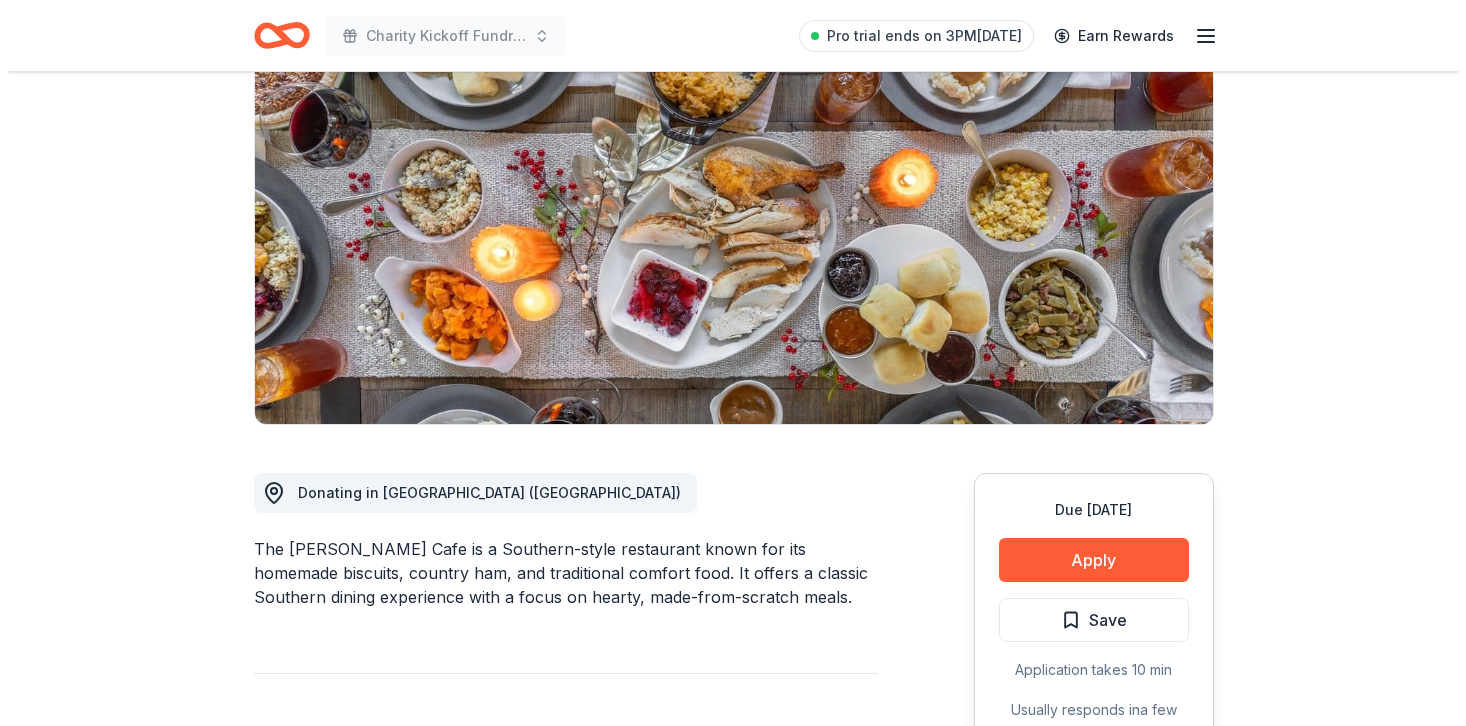 scroll, scrollTop: 209, scrollLeft: 0, axis: vertical 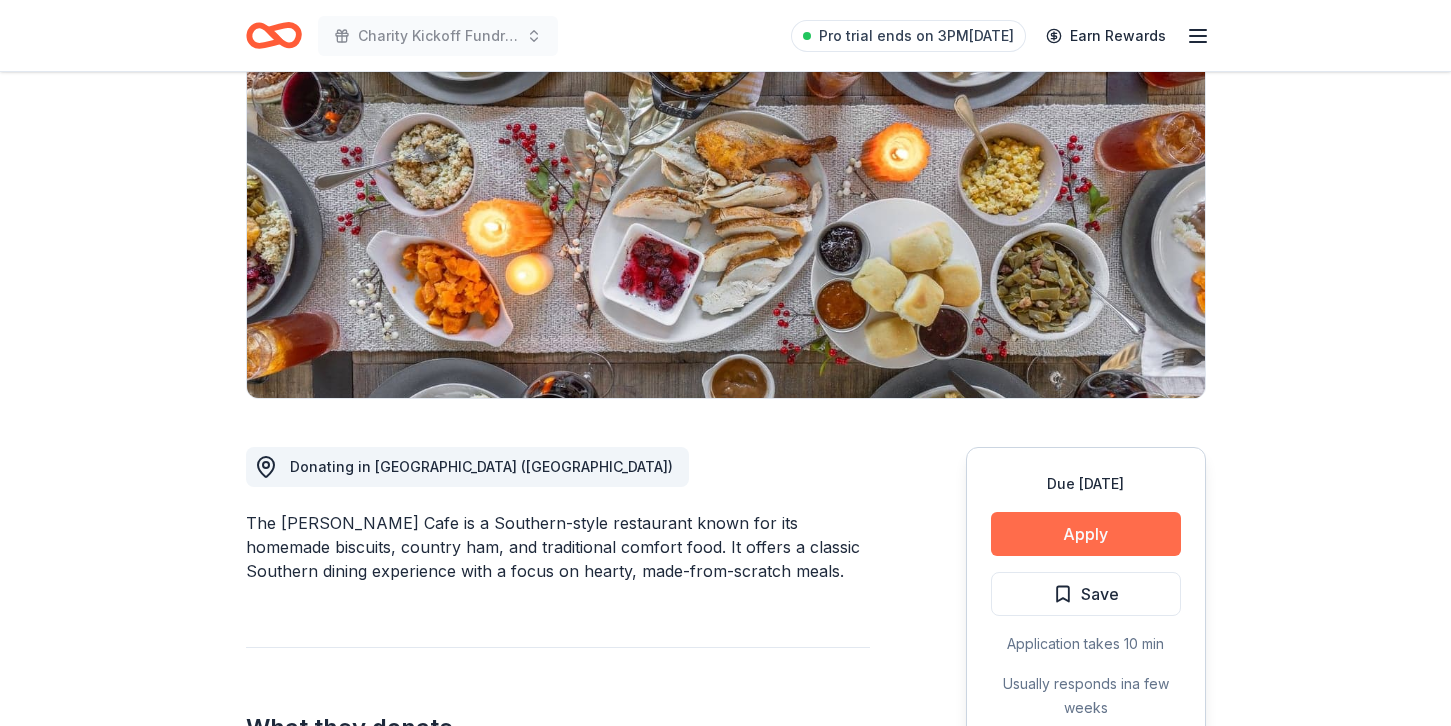 click on "Apply" at bounding box center (1086, 534) 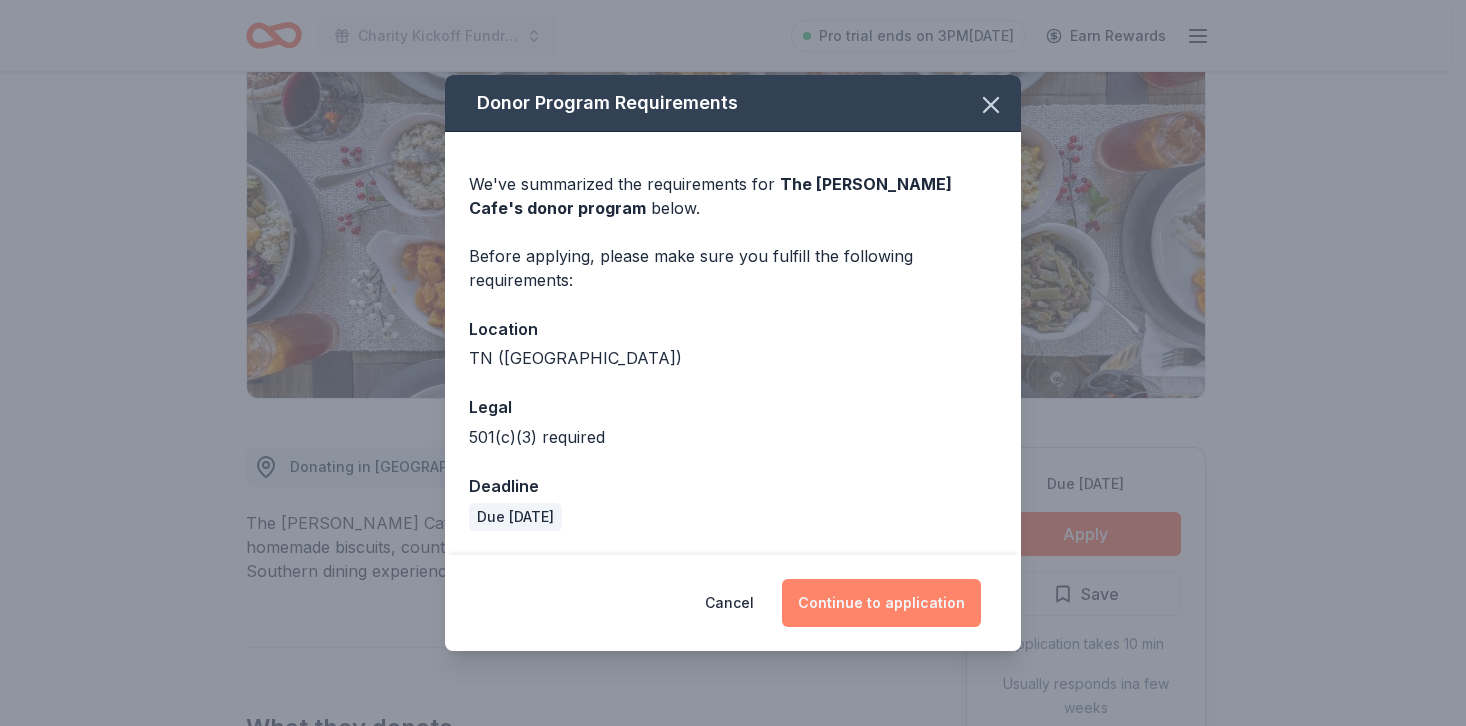 click on "Continue to application" at bounding box center (881, 603) 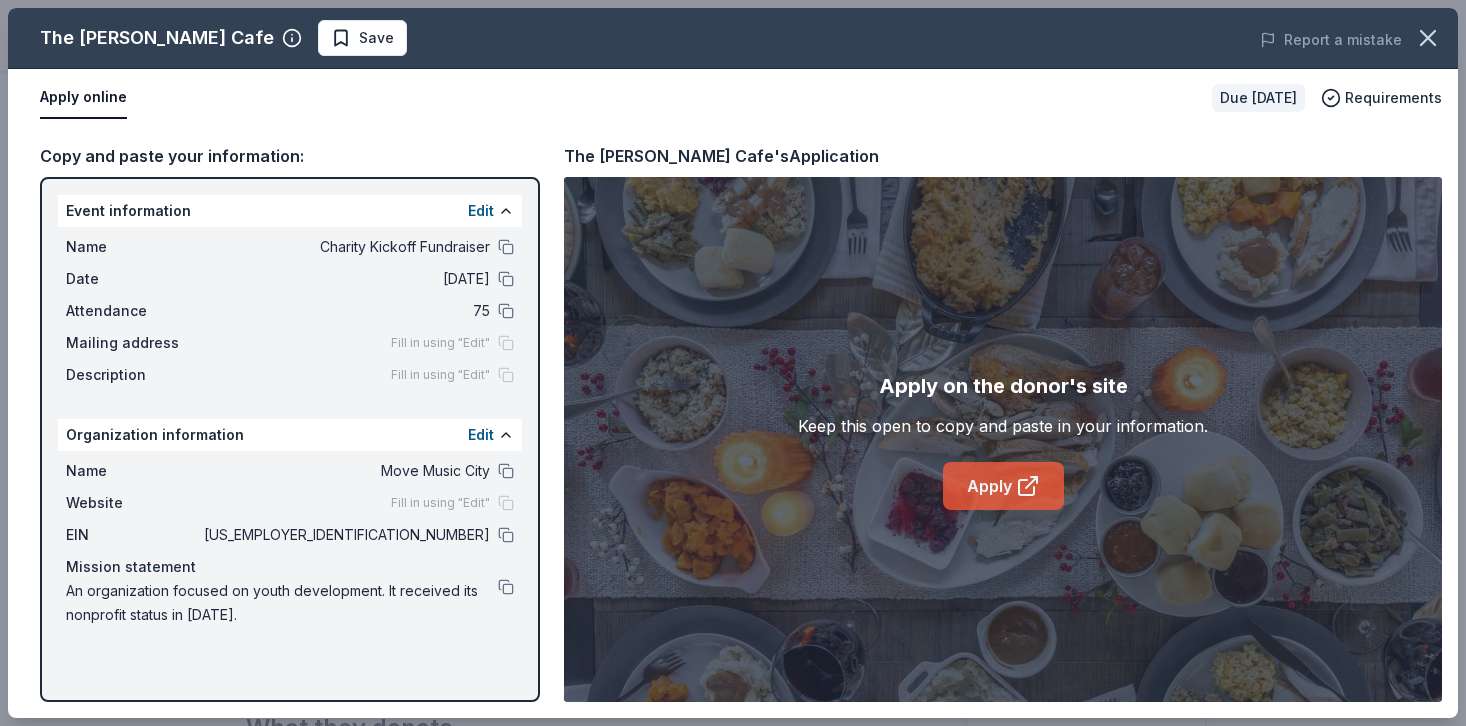 click on "Apply" at bounding box center (1003, 486) 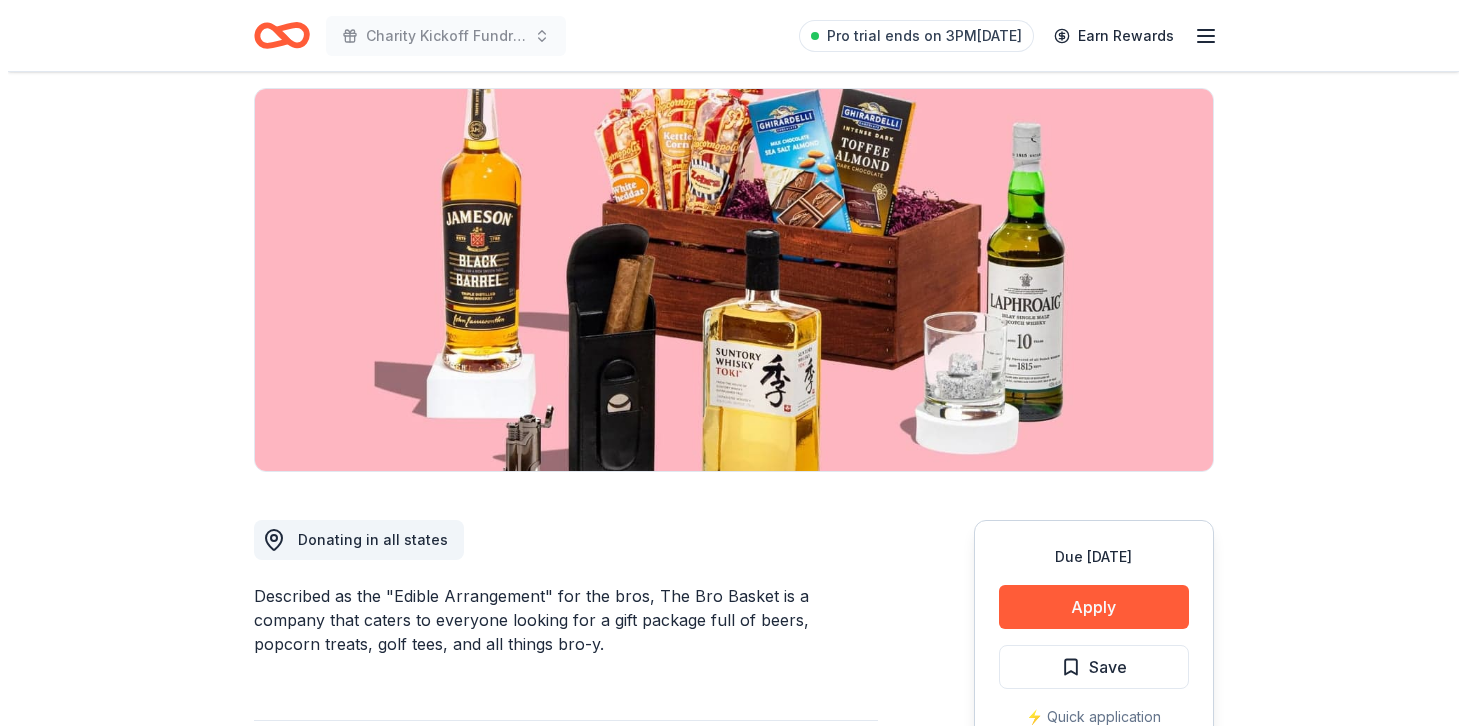 scroll, scrollTop: 139, scrollLeft: 0, axis: vertical 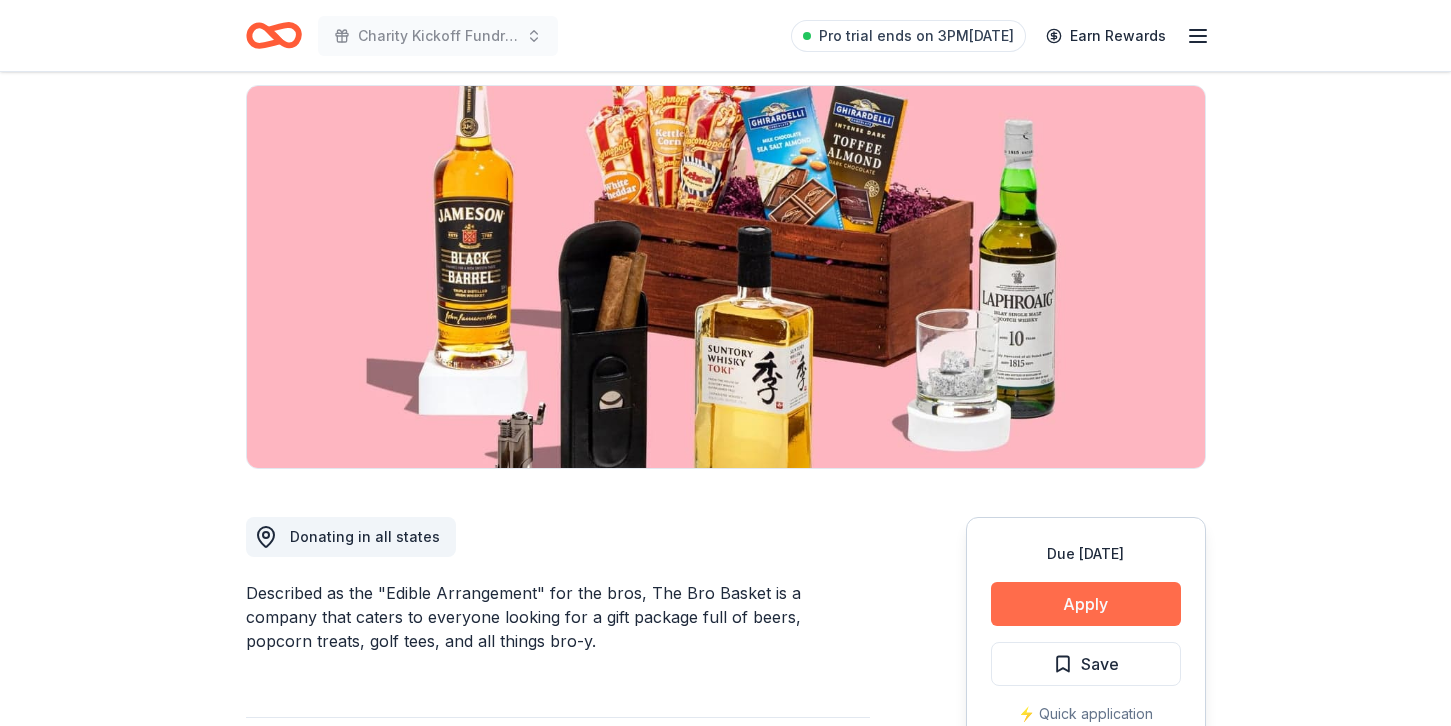 click on "Apply" at bounding box center (1086, 604) 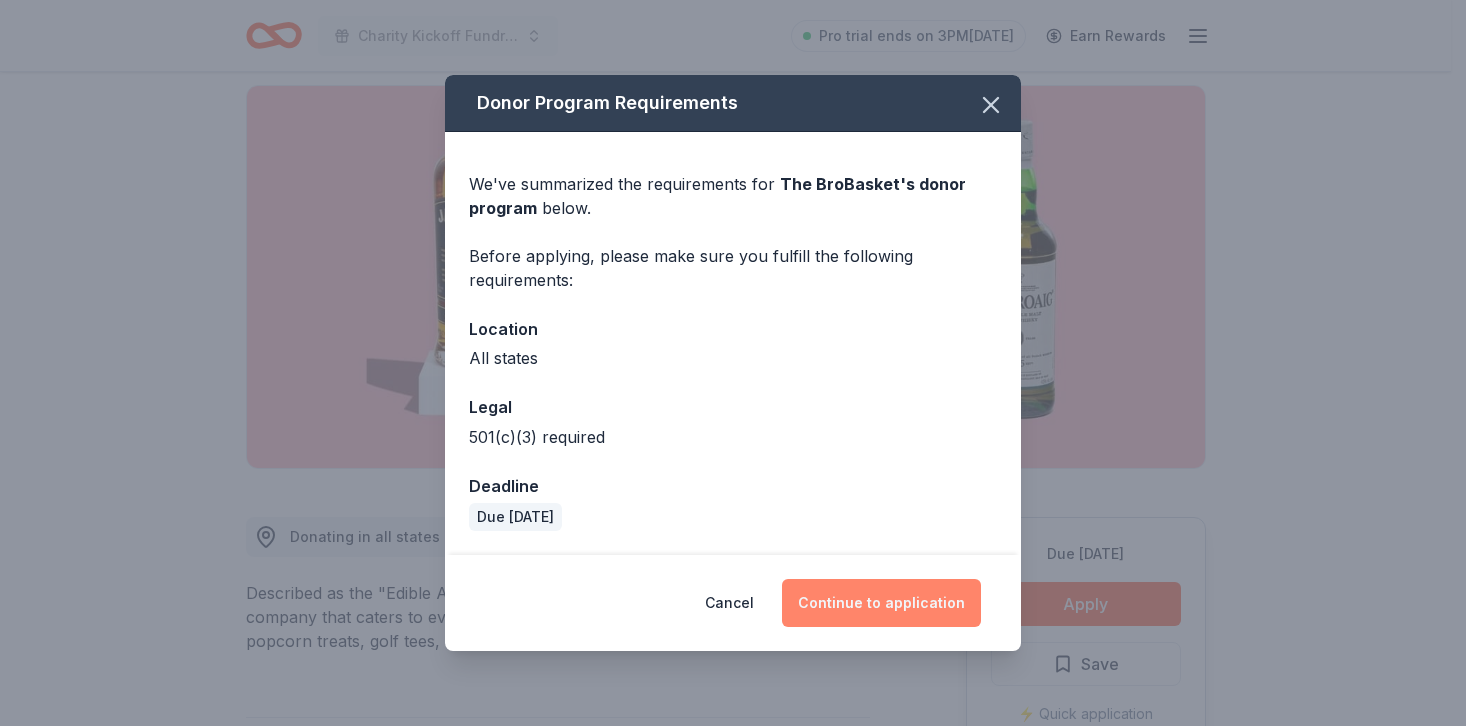 click on "Continue to application" at bounding box center [881, 603] 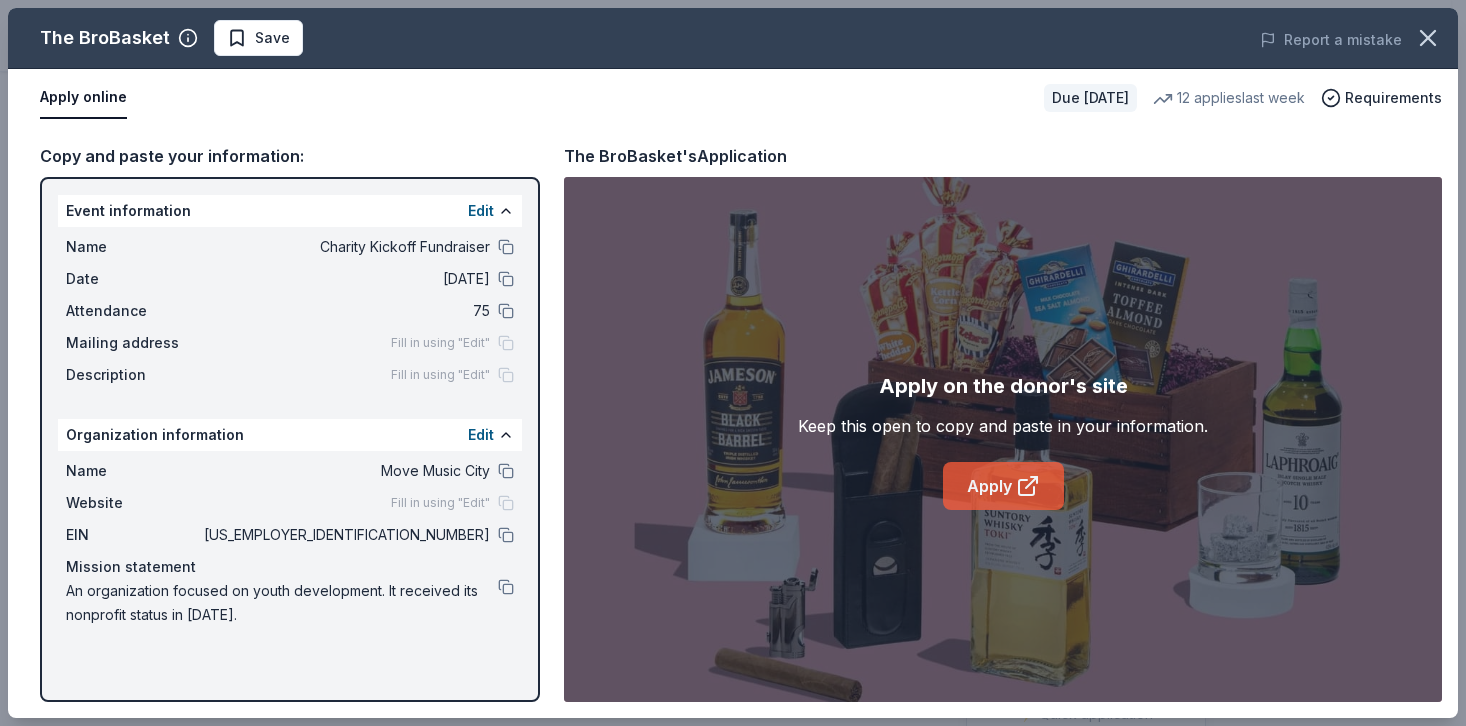 click on "Apply" at bounding box center (1003, 486) 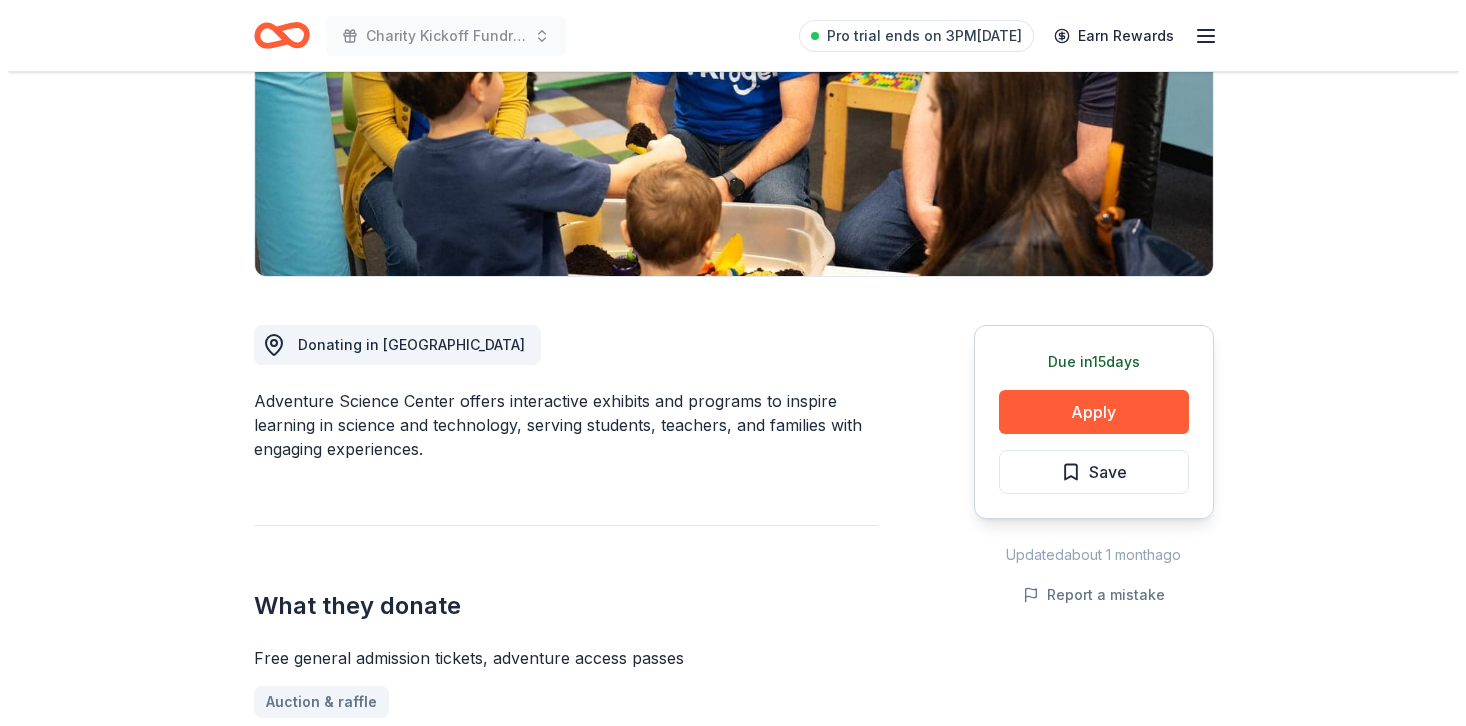 scroll, scrollTop: 342, scrollLeft: 0, axis: vertical 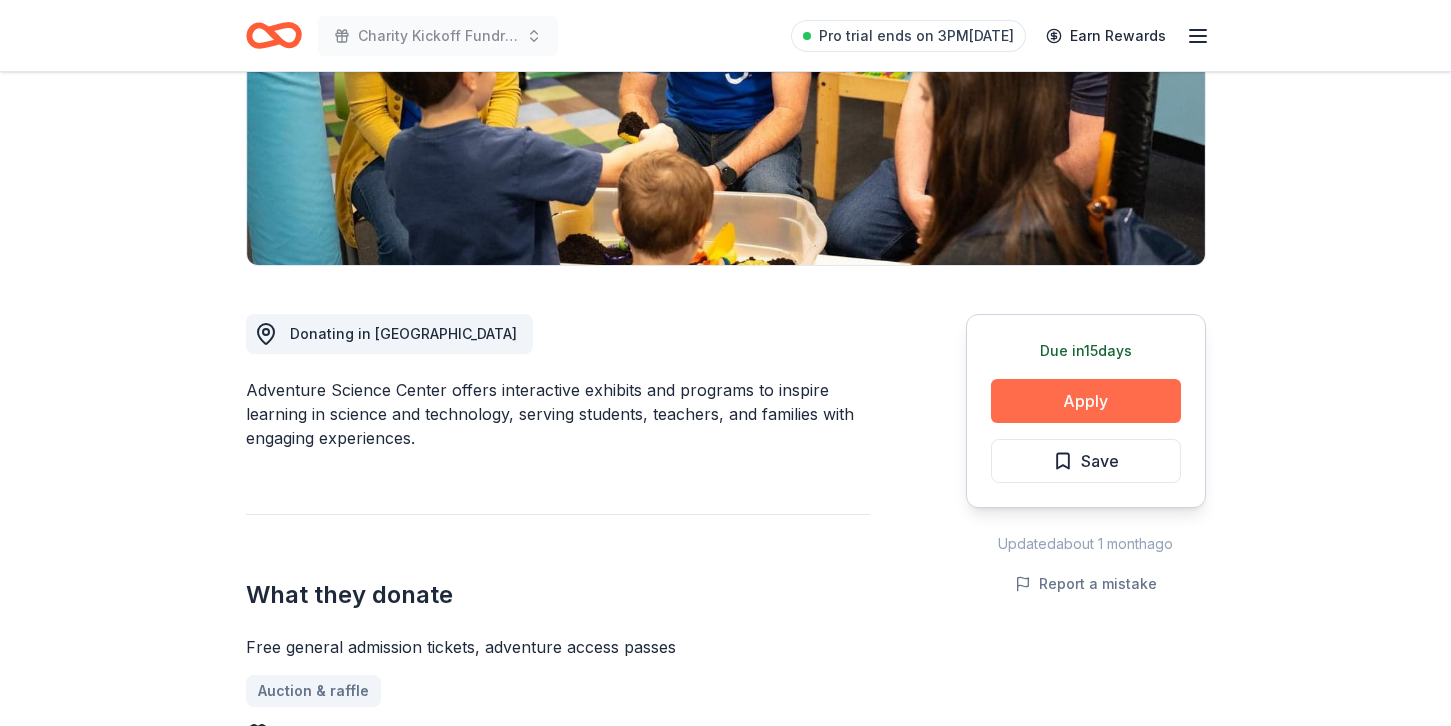 click on "Apply" at bounding box center (1086, 401) 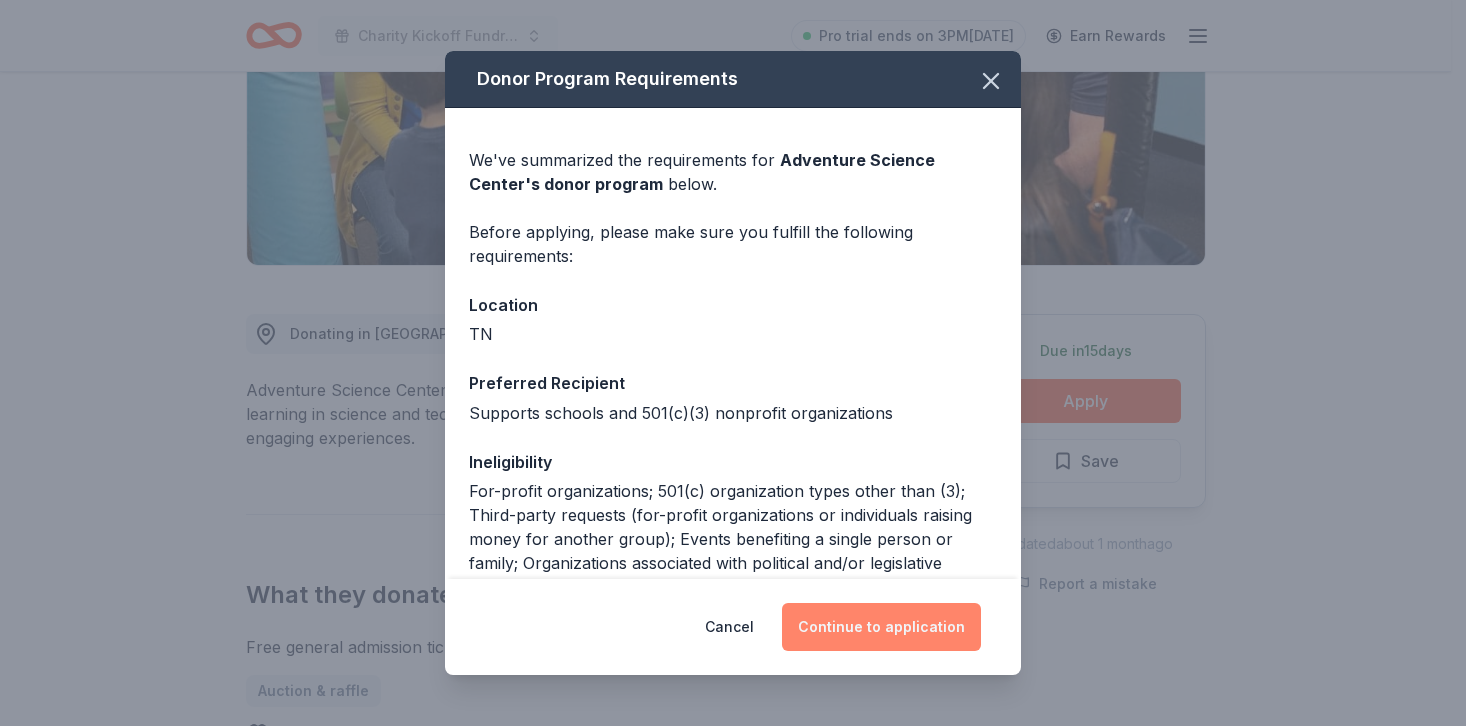 click on "Continue to application" at bounding box center [881, 627] 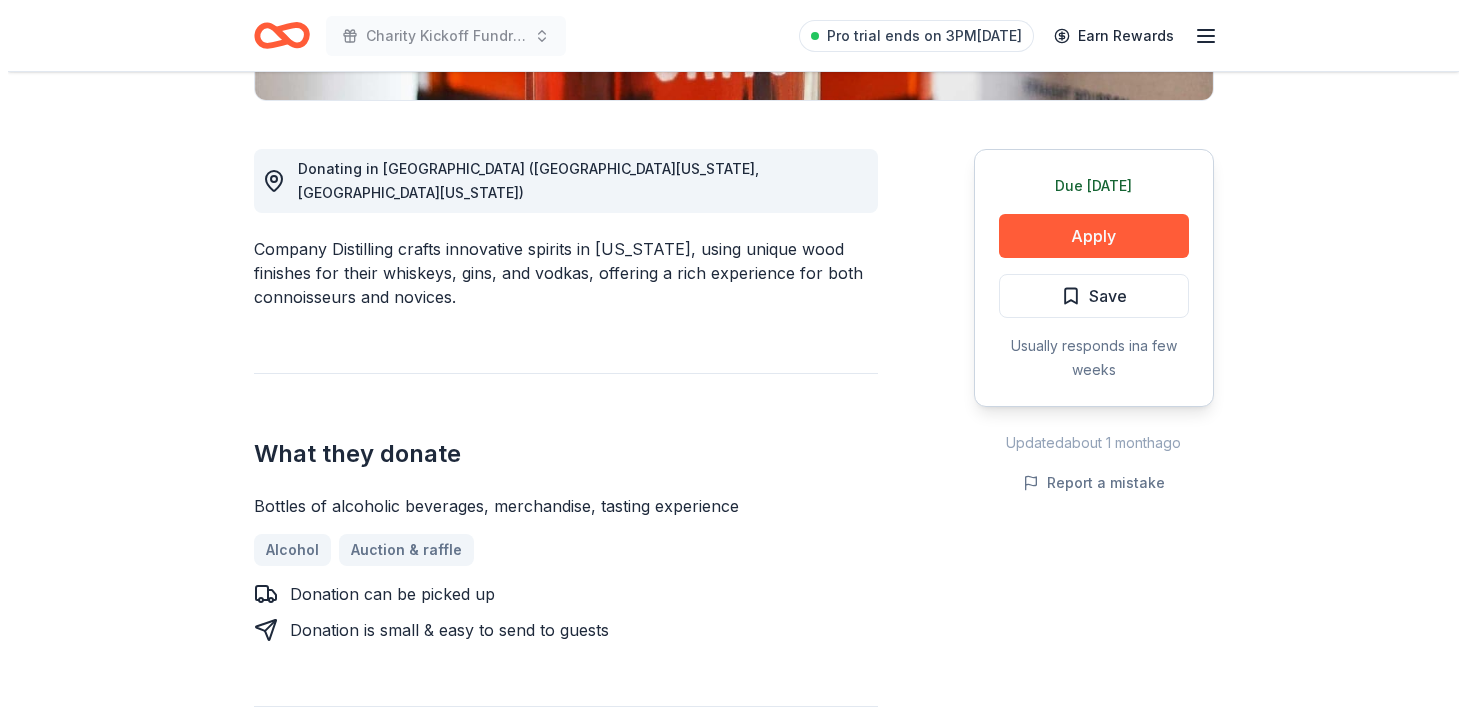 scroll, scrollTop: 516, scrollLeft: 0, axis: vertical 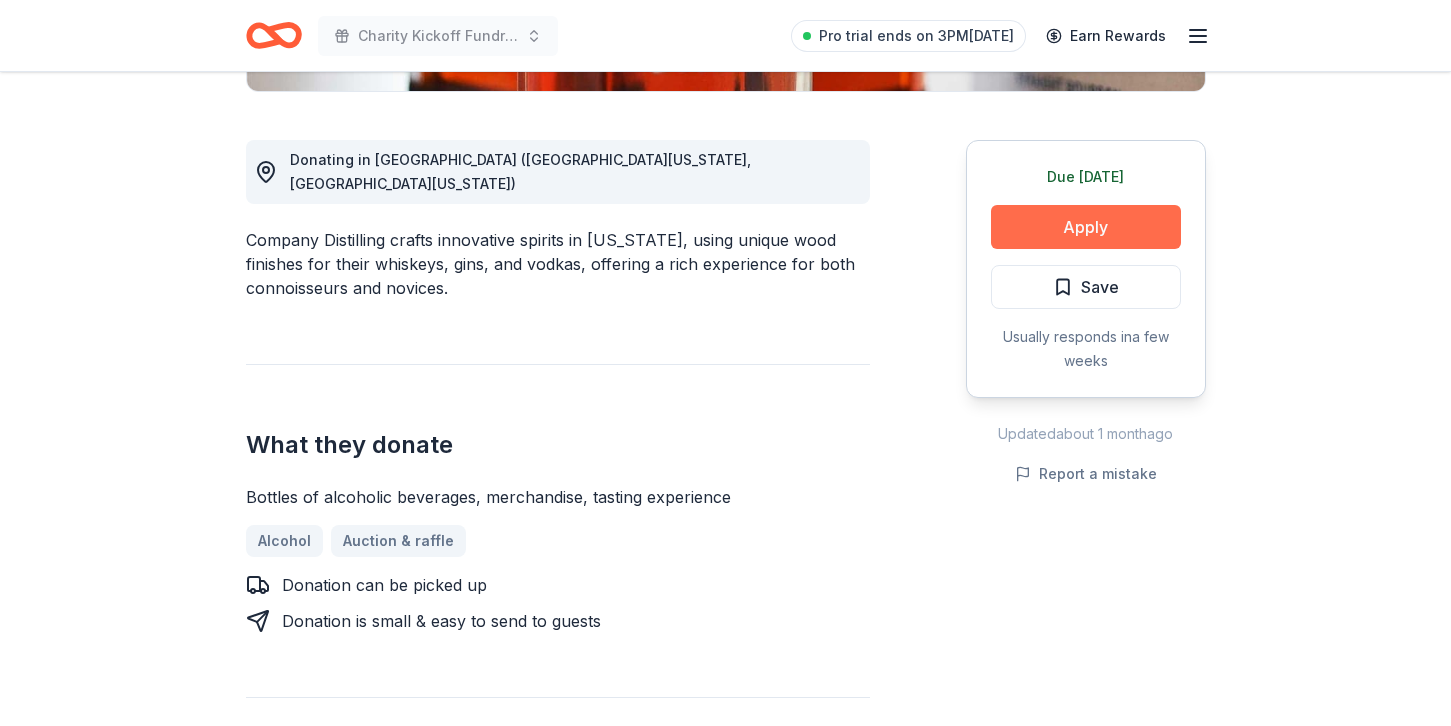 click on "Apply" at bounding box center (1086, 227) 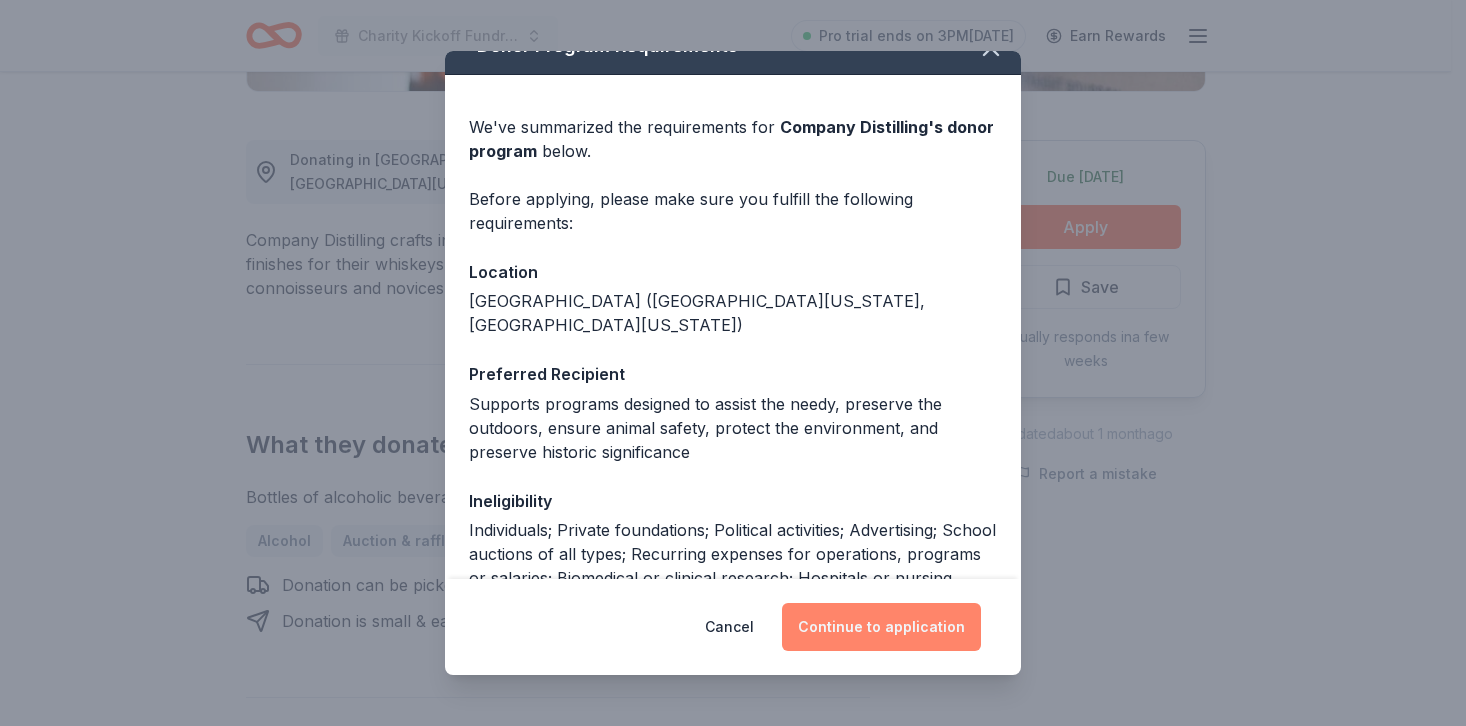 scroll, scrollTop: 57, scrollLeft: 0, axis: vertical 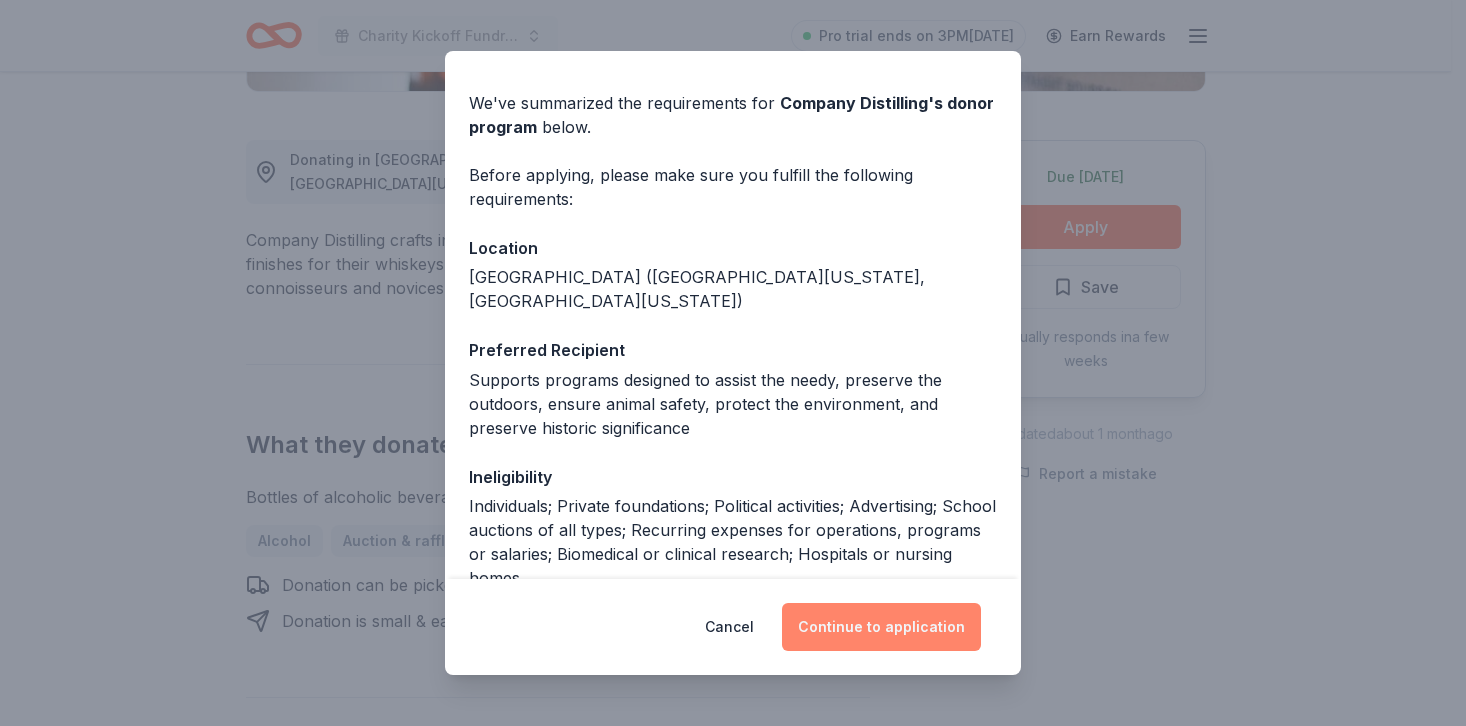 click on "Continue to application" at bounding box center (881, 627) 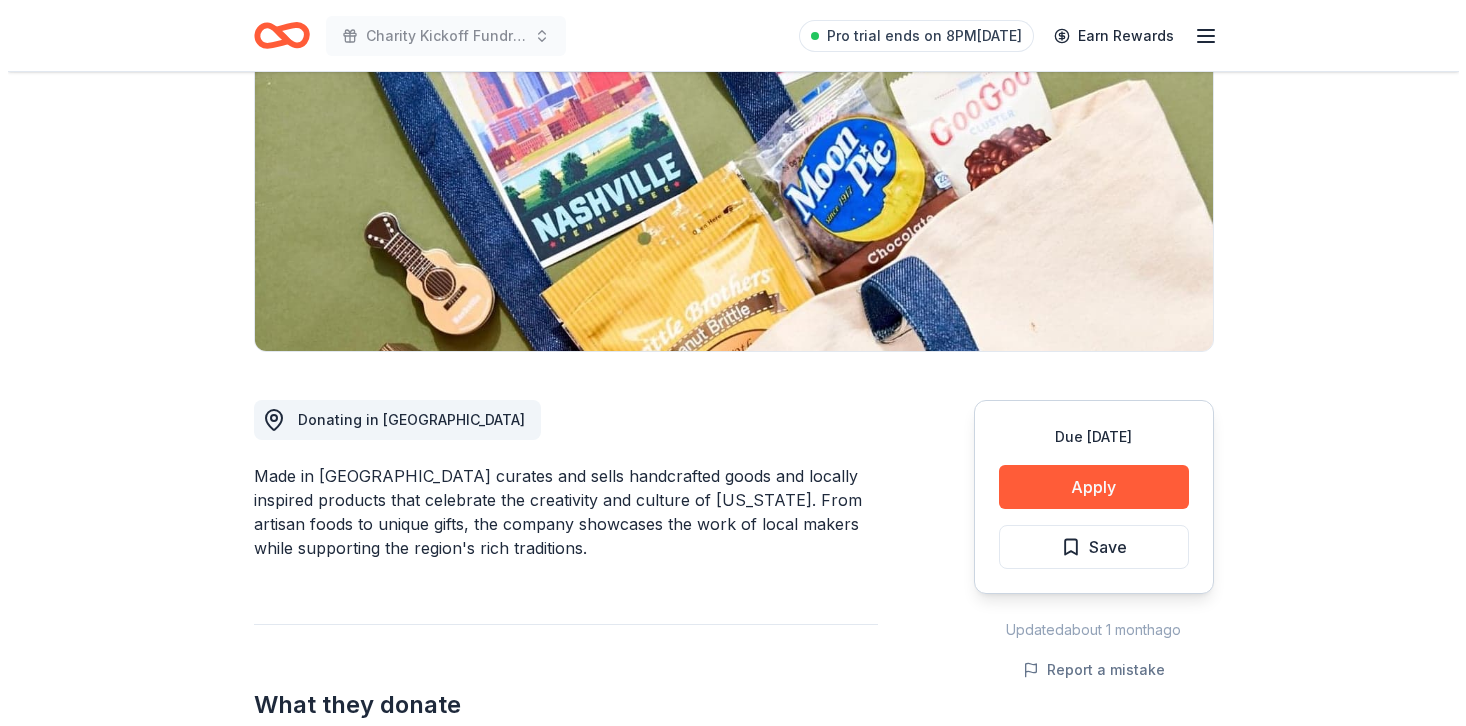 scroll, scrollTop: 395, scrollLeft: 0, axis: vertical 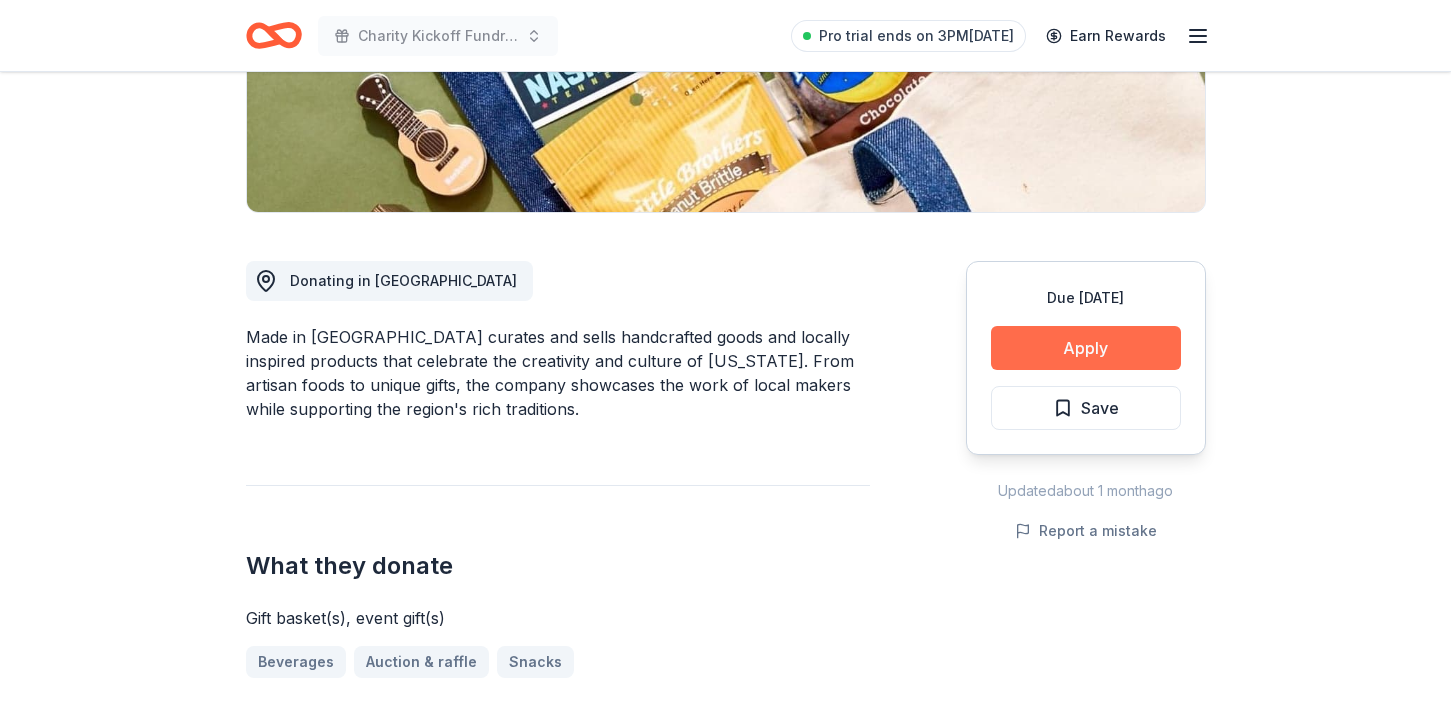click on "Apply" at bounding box center [1086, 348] 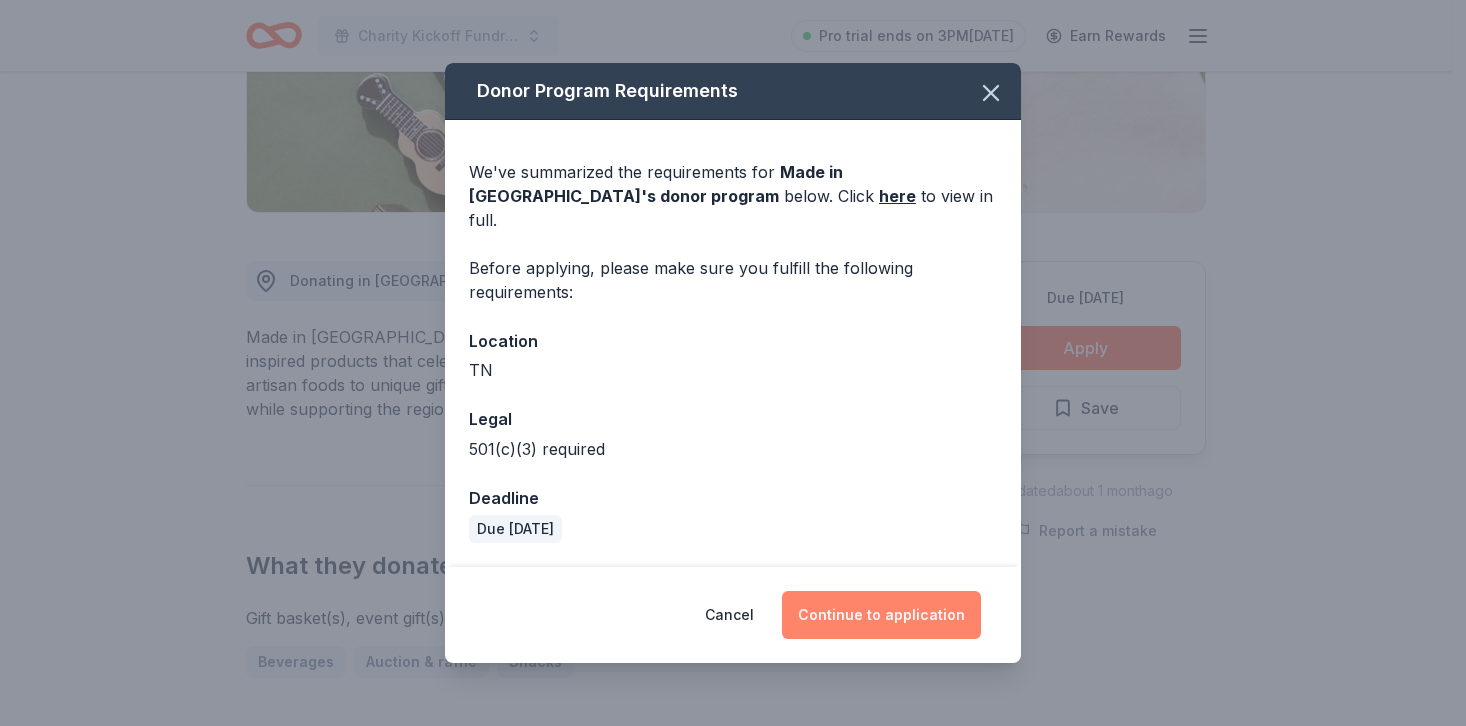 click on "Continue to application" at bounding box center [881, 615] 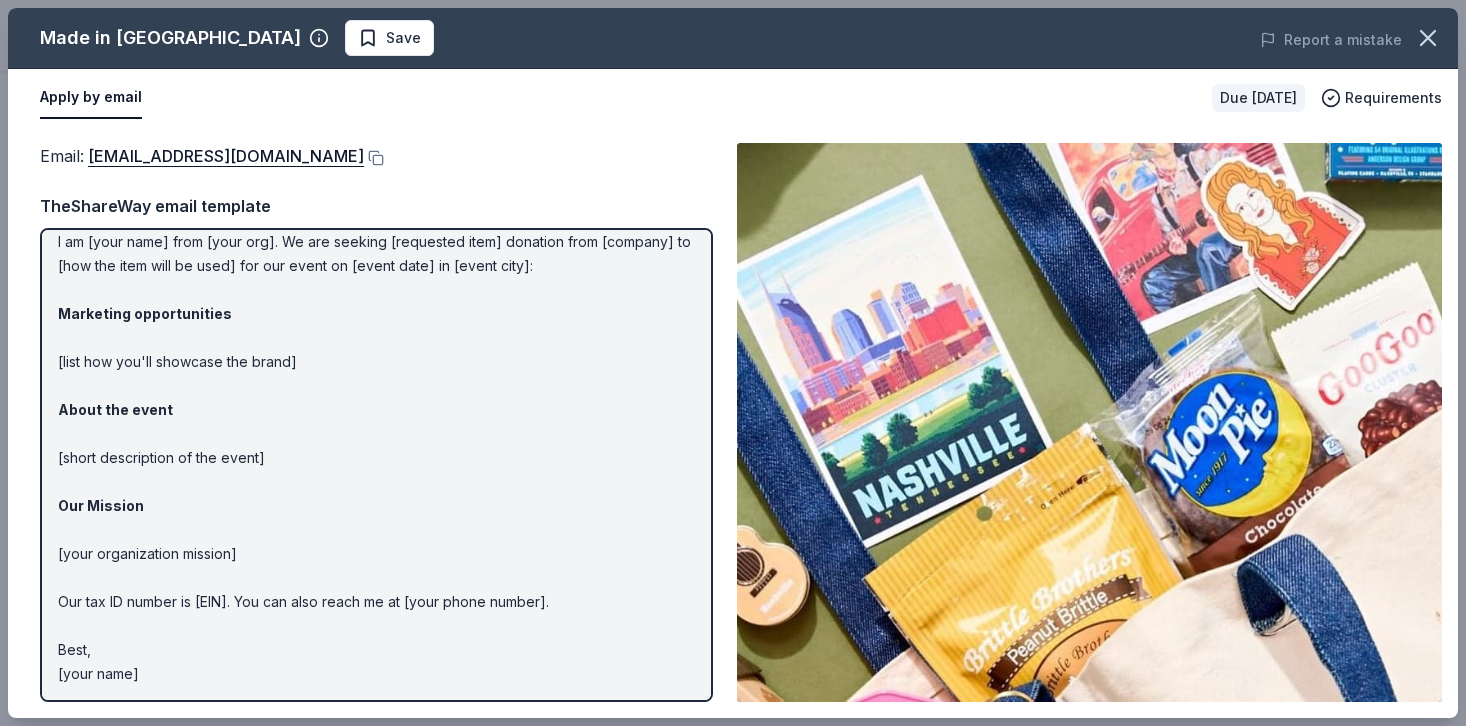 scroll, scrollTop: 66, scrollLeft: 0, axis: vertical 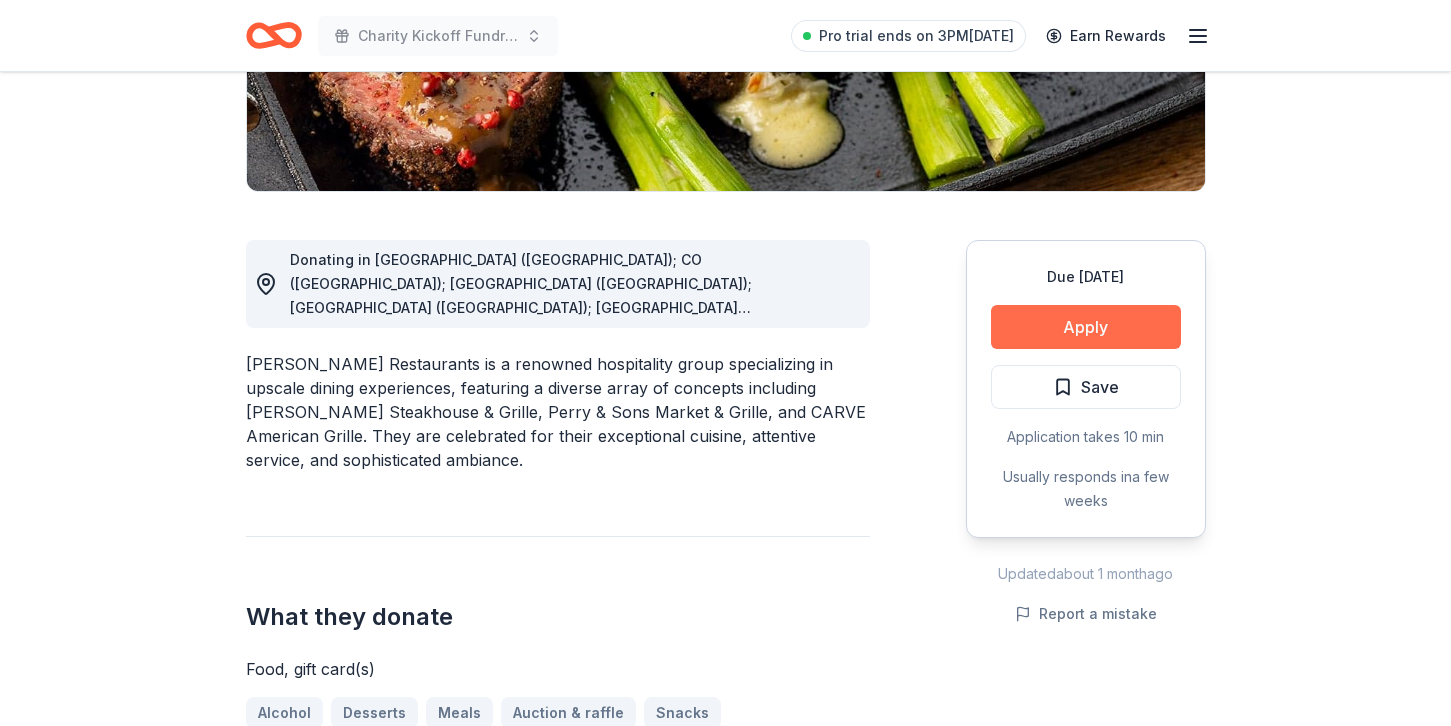 click on "Apply" at bounding box center (1086, 327) 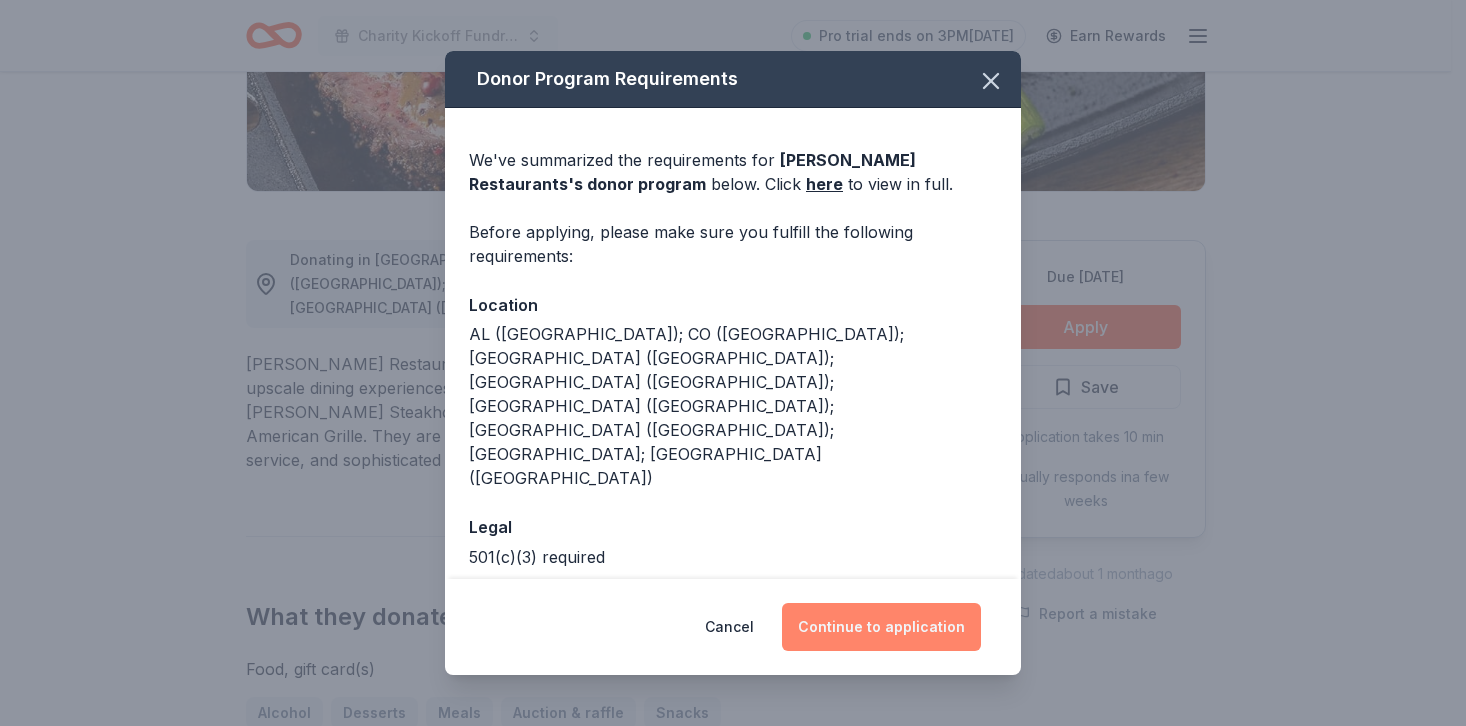 click on "Continue to application" at bounding box center (881, 627) 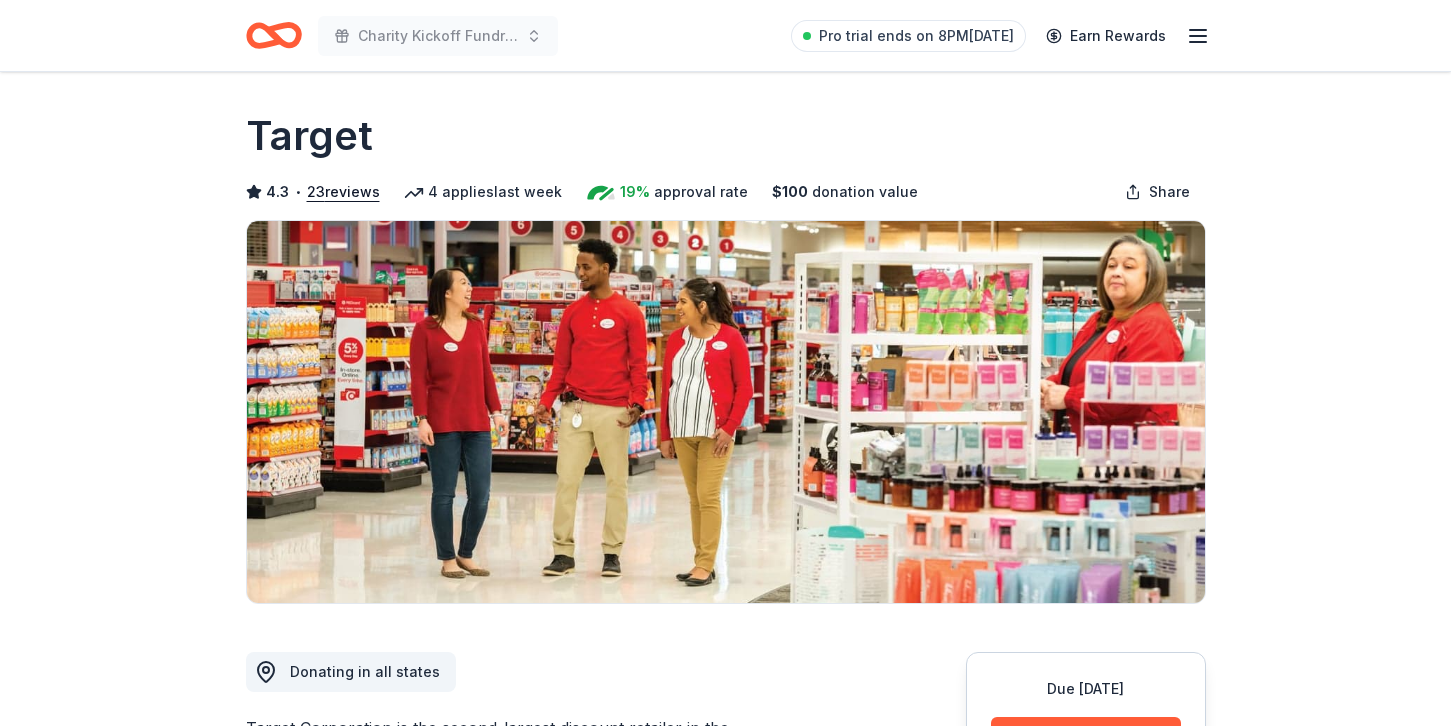 scroll, scrollTop: 388, scrollLeft: 0, axis: vertical 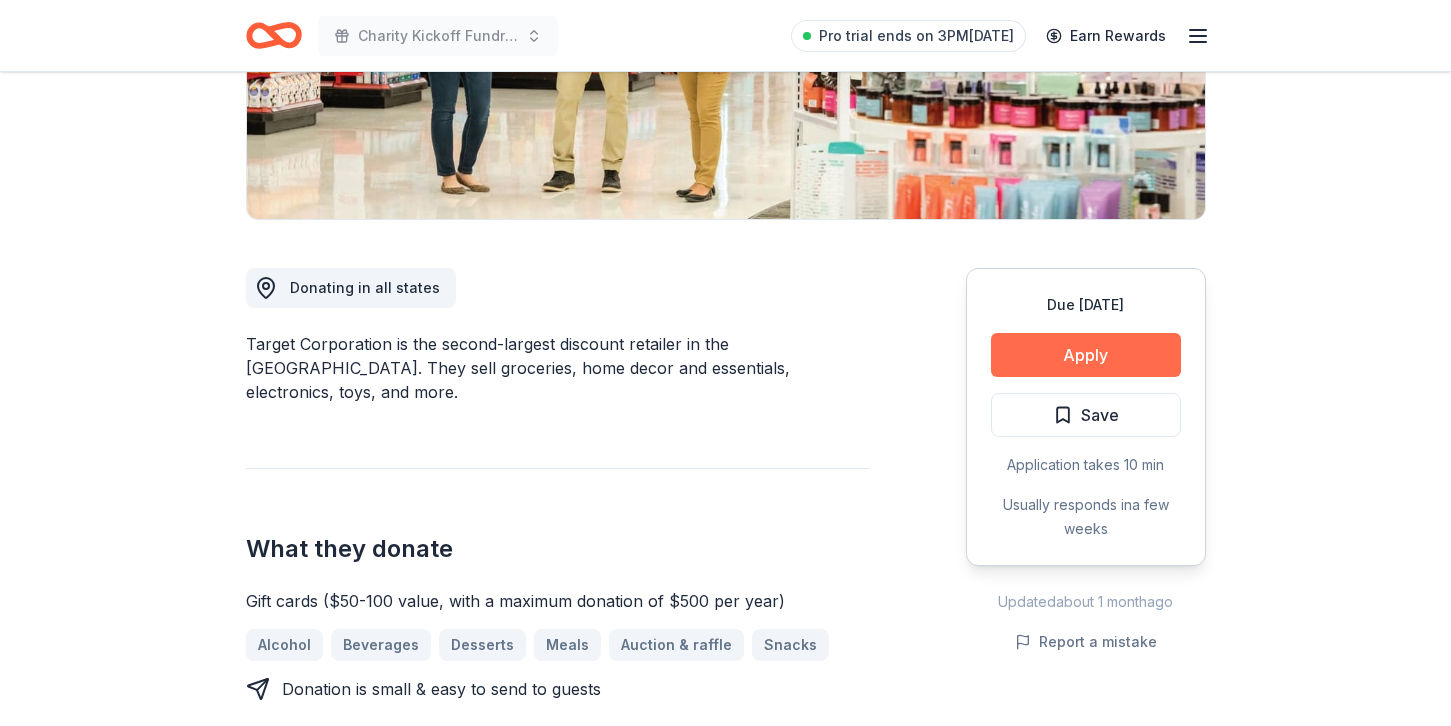 click on "Apply" at bounding box center (1086, 355) 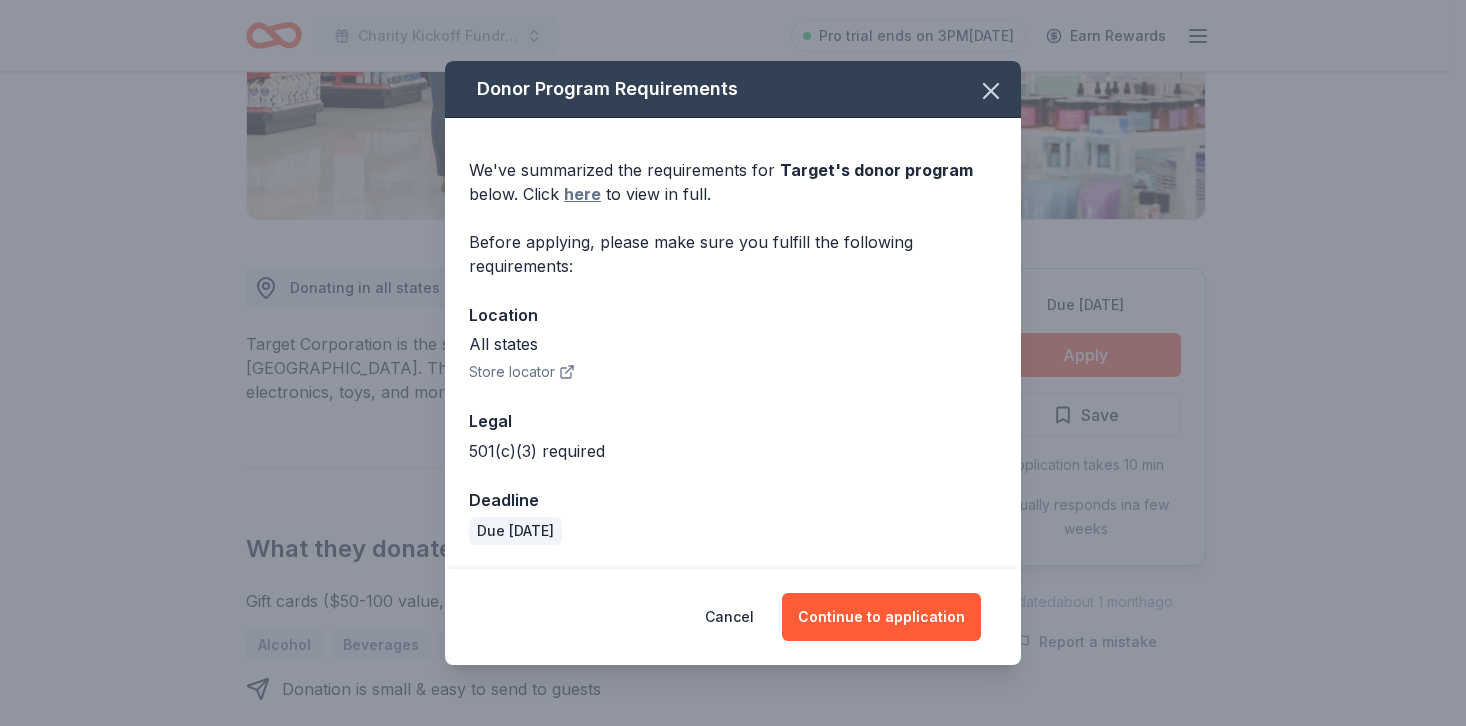 click on "here" at bounding box center [582, 194] 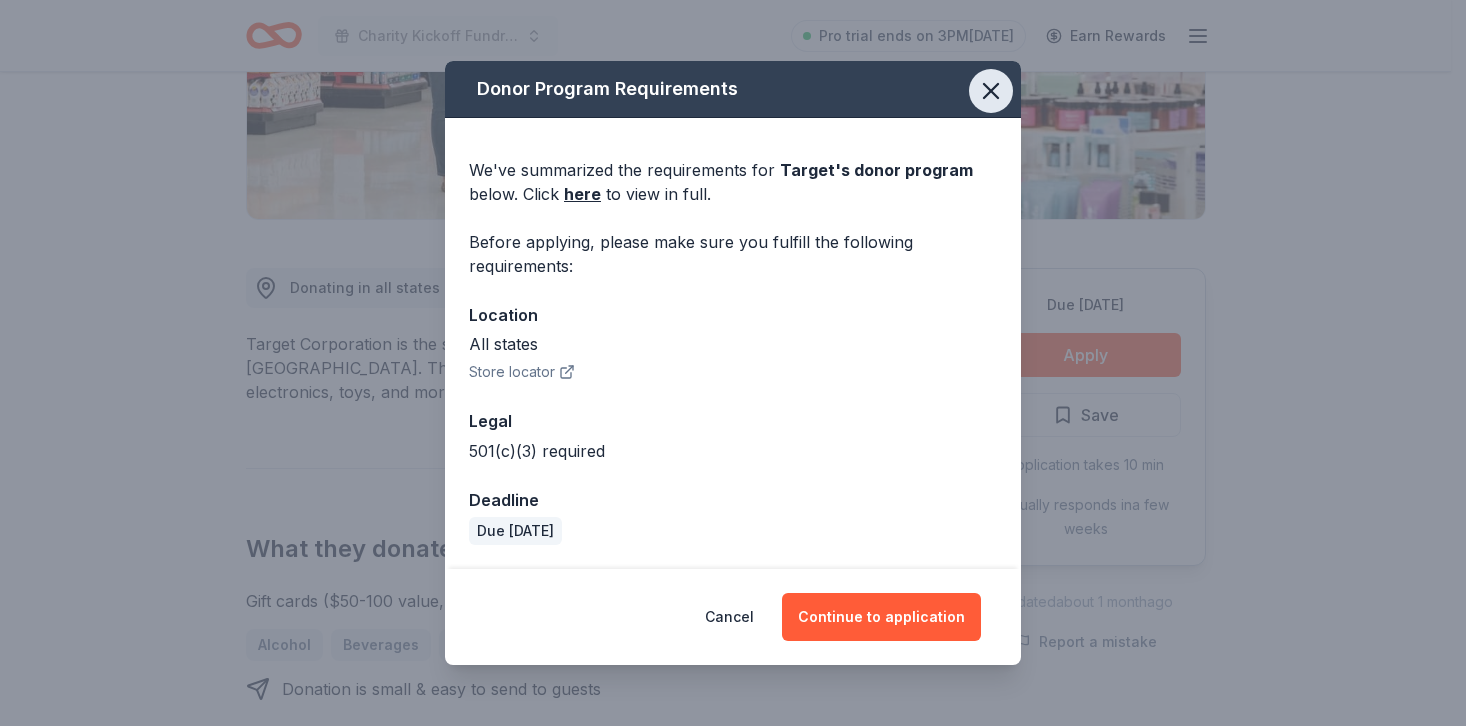 click 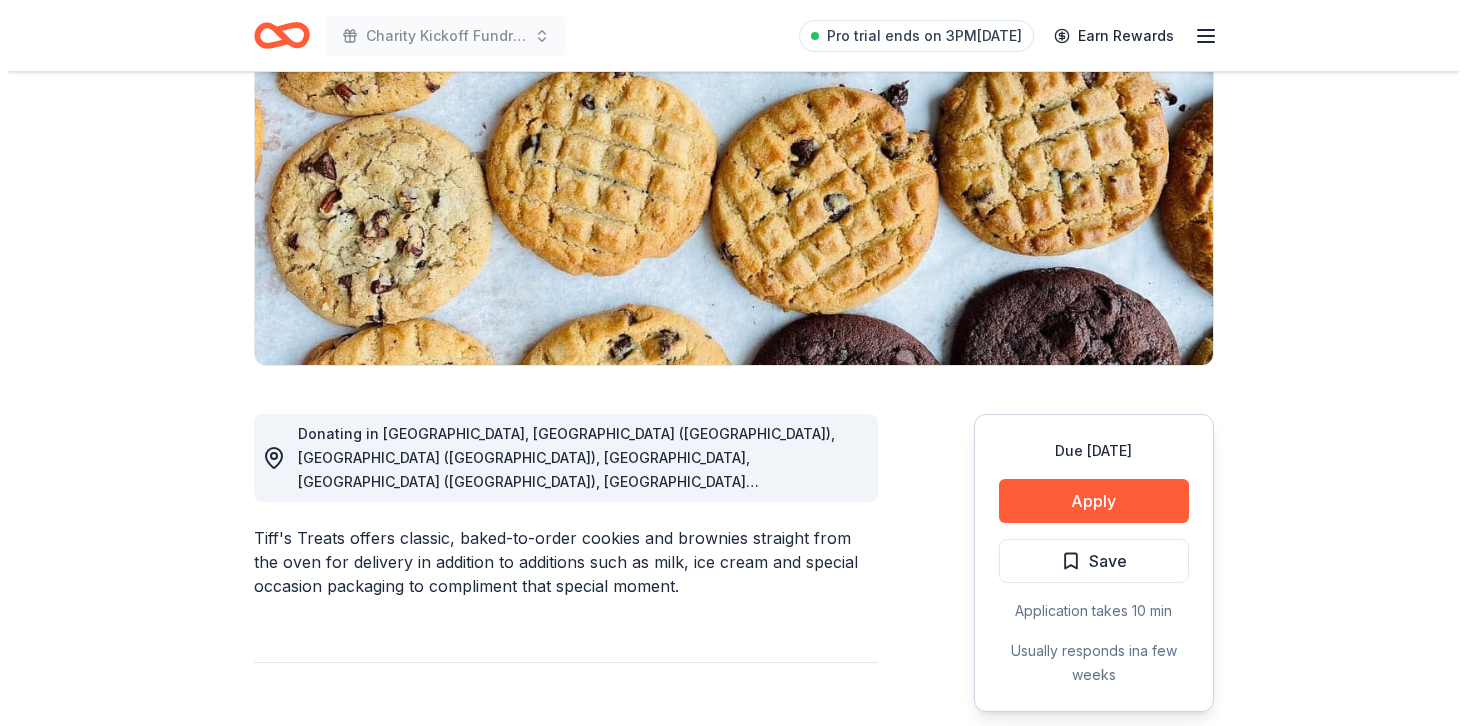 scroll, scrollTop: 333, scrollLeft: 0, axis: vertical 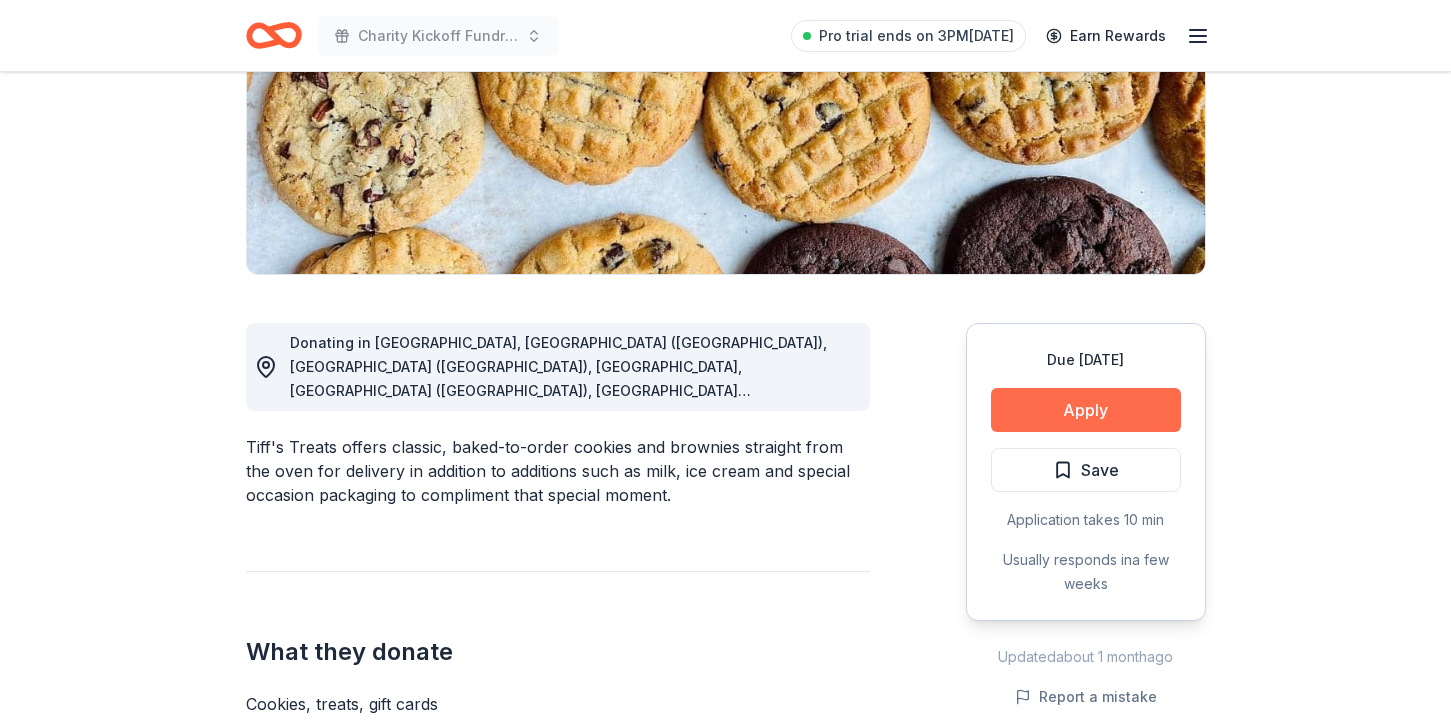 click on "Apply" at bounding box center (1086, 410) 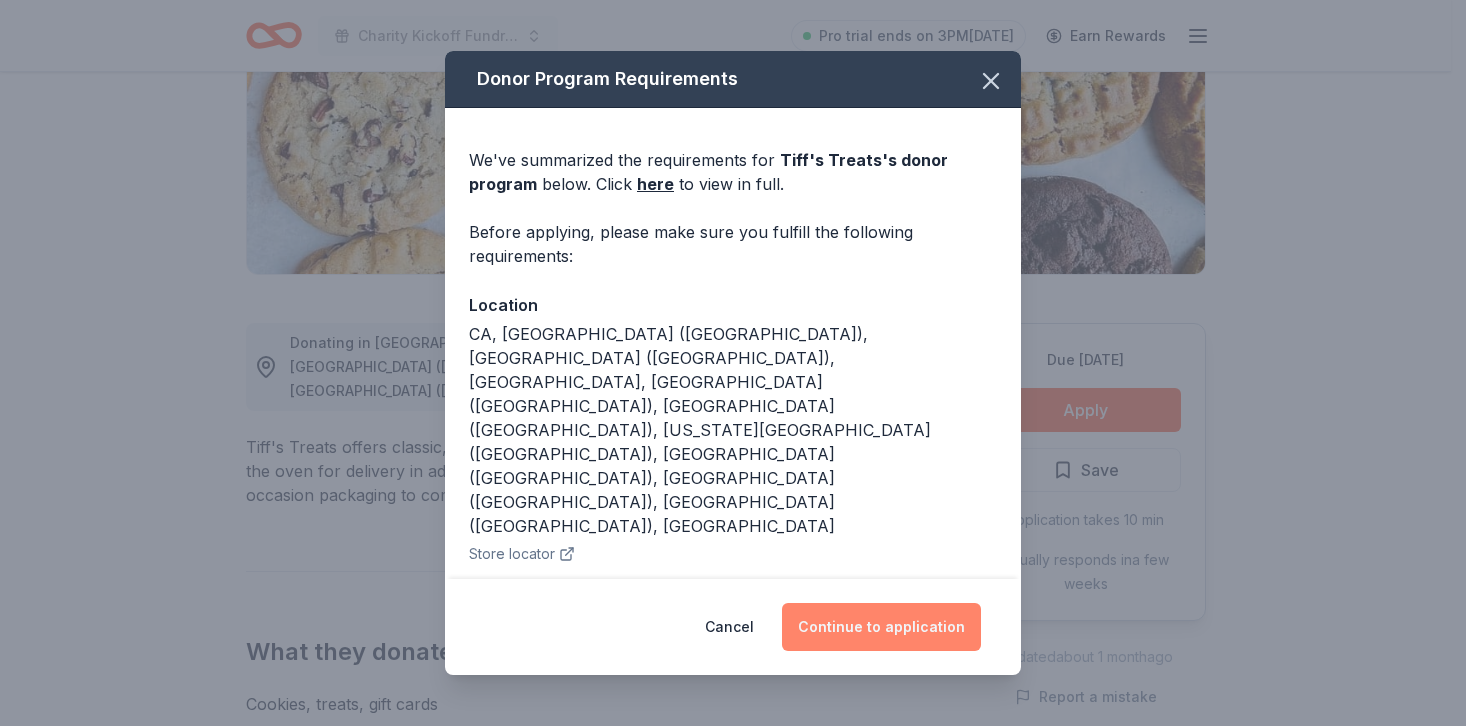 click on "Continue to application" at bounding box center [881, 627] 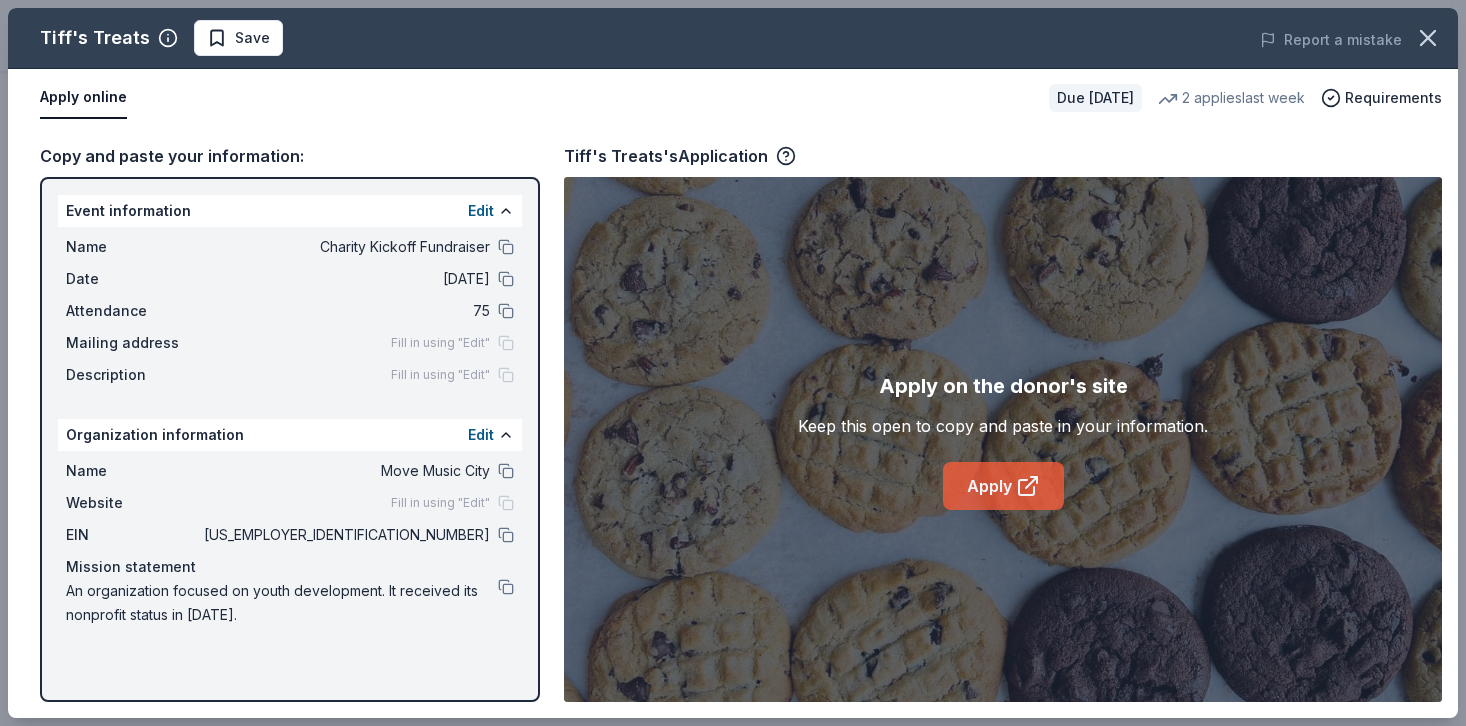 click on "Apply" at bounding box center (1003, 486) 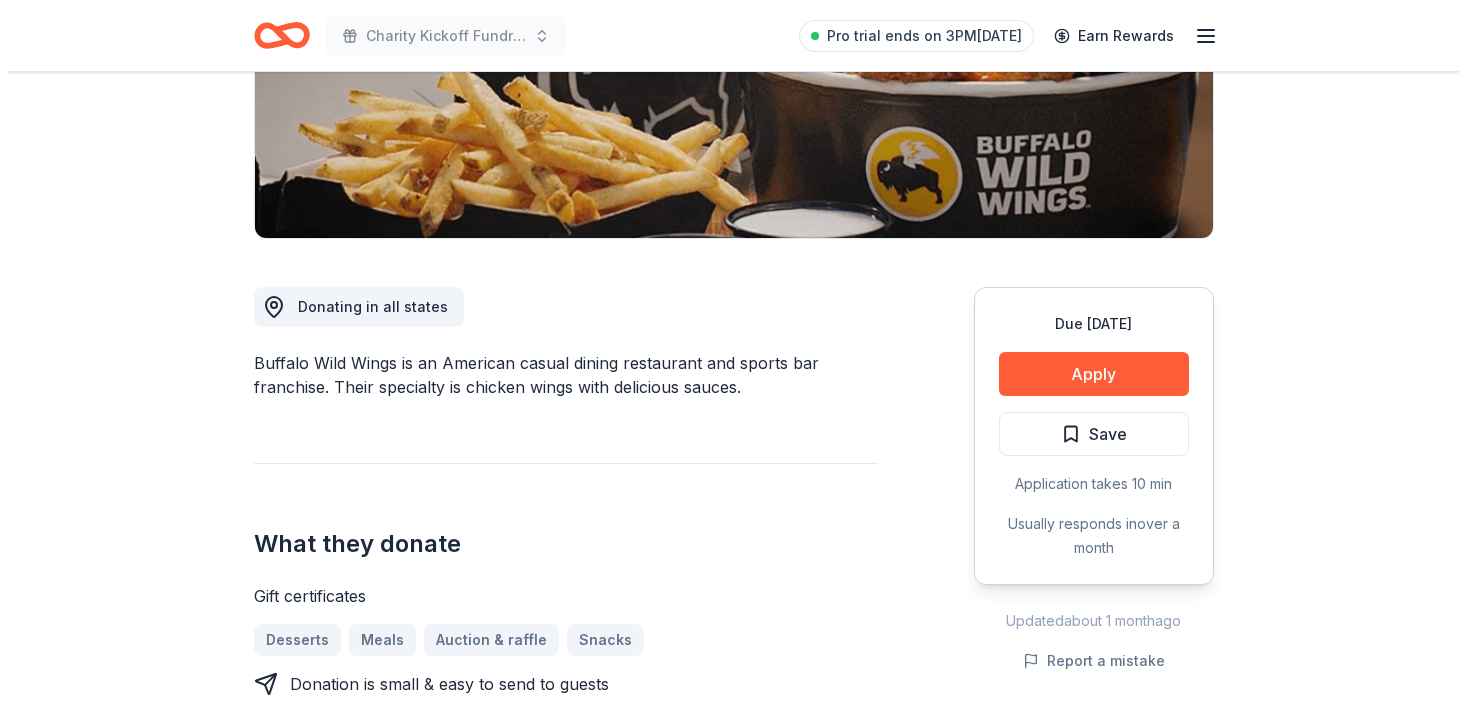 scroll, scrollTop: 413, scrollLeft: 0, axis: vertical 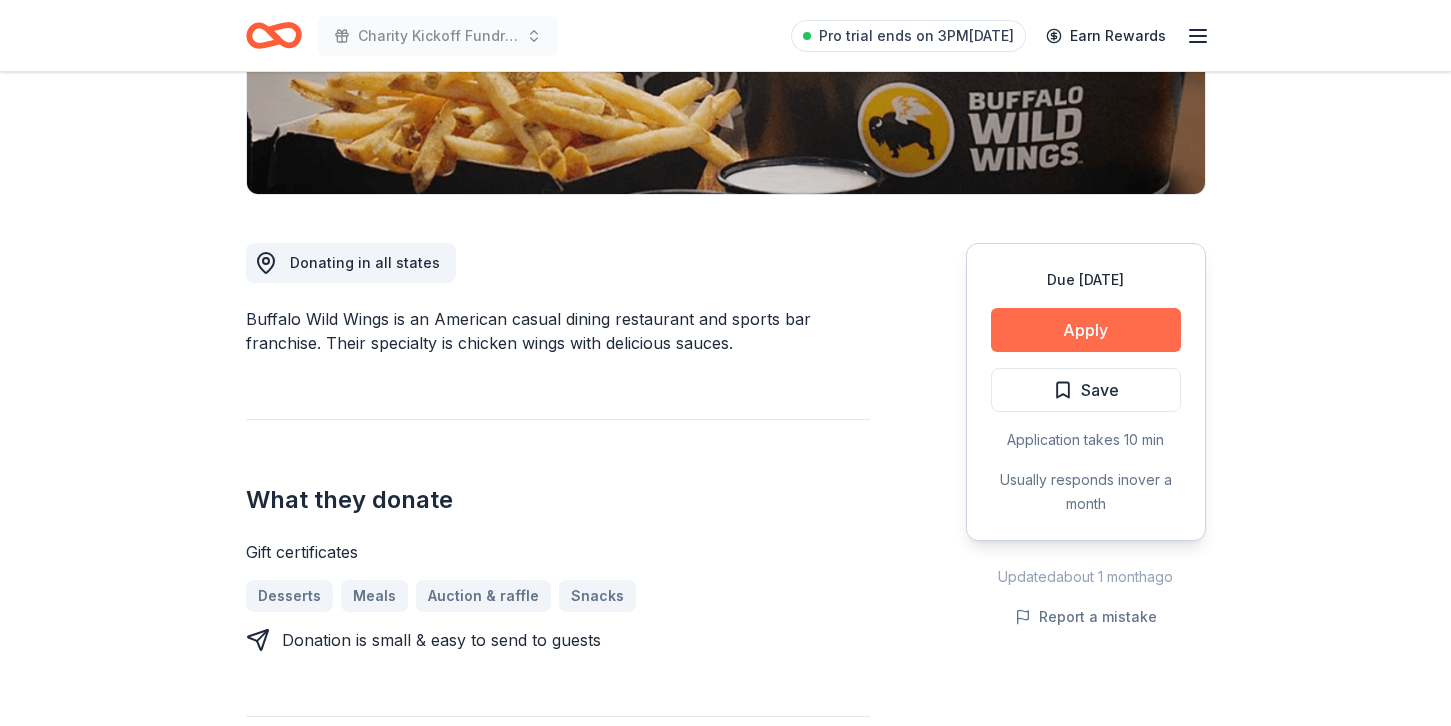 click on "Apply" at bounding box center (1086, 330) 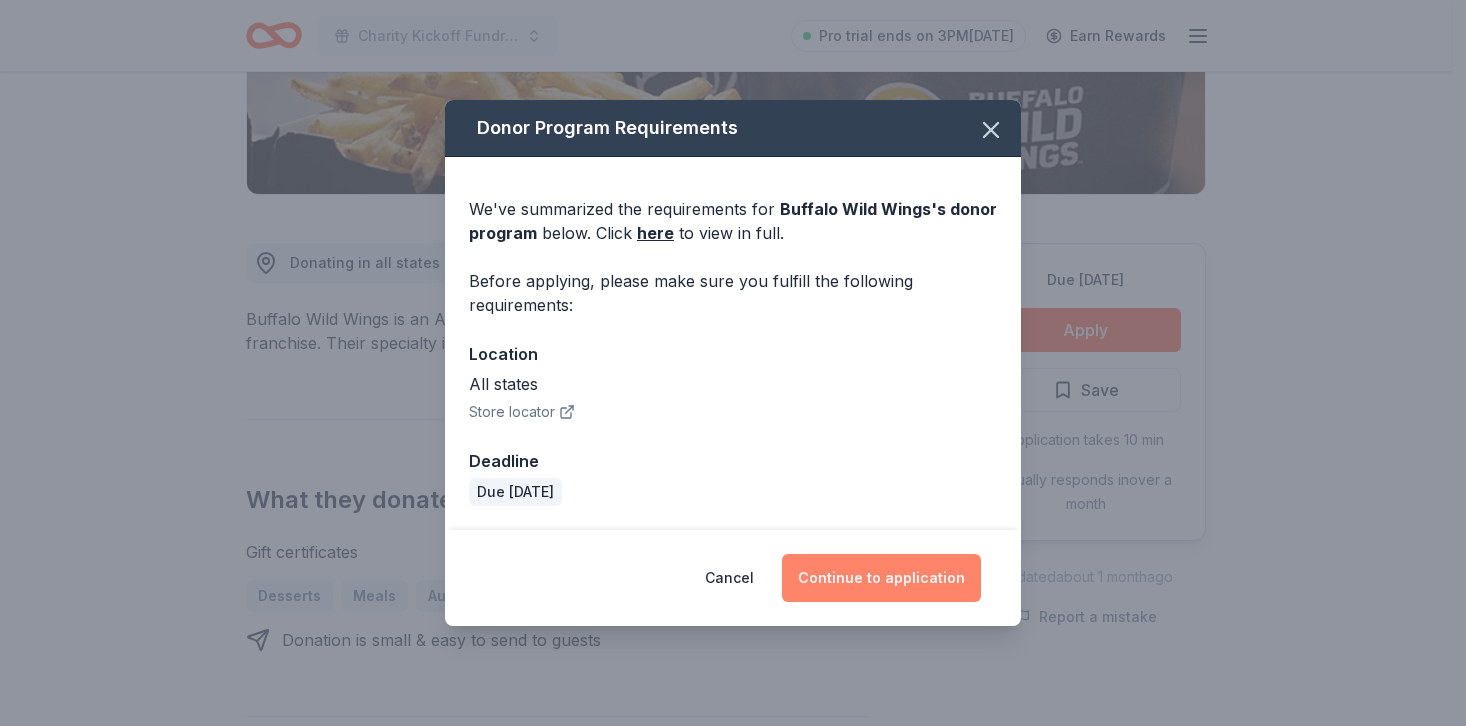 click on "Continue to application" at bounding box center [881, 578] 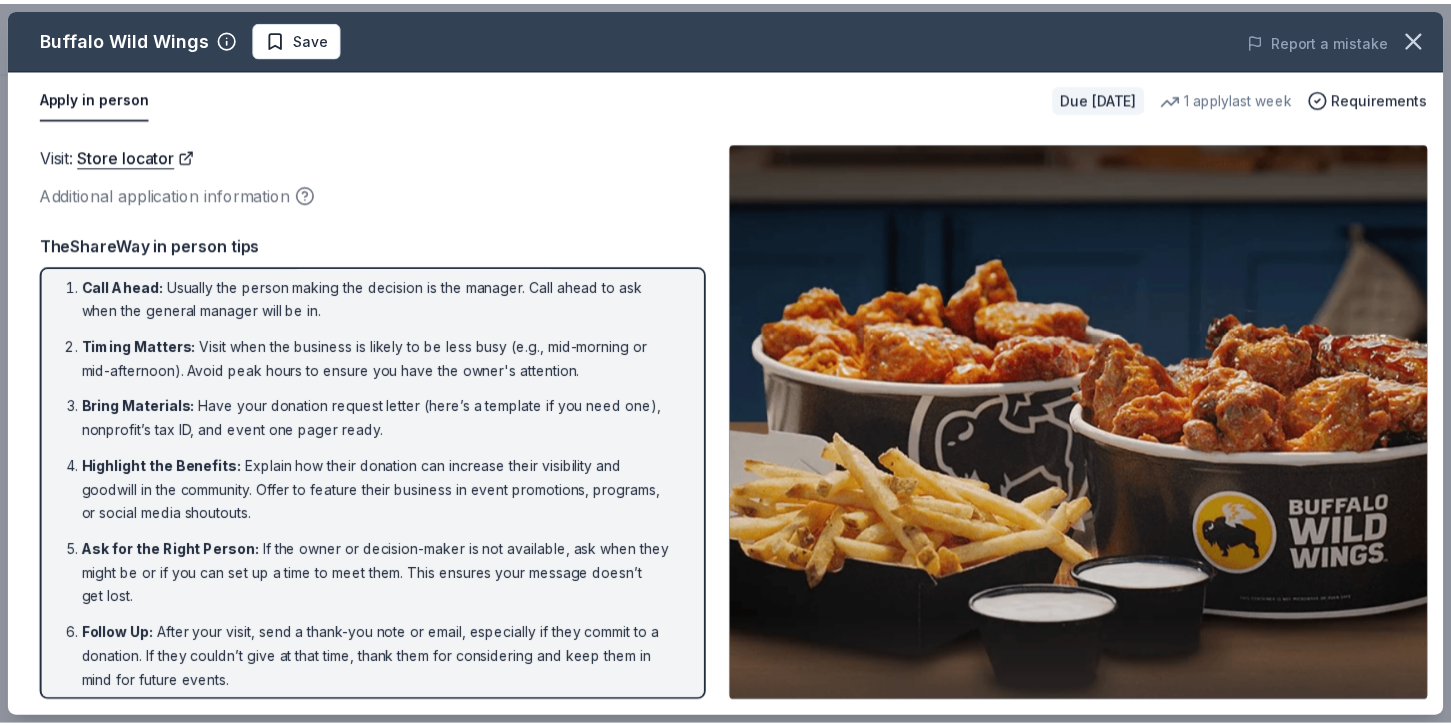 scroll, scrollTop: 20, scrollLeft: 0, axis: vertical 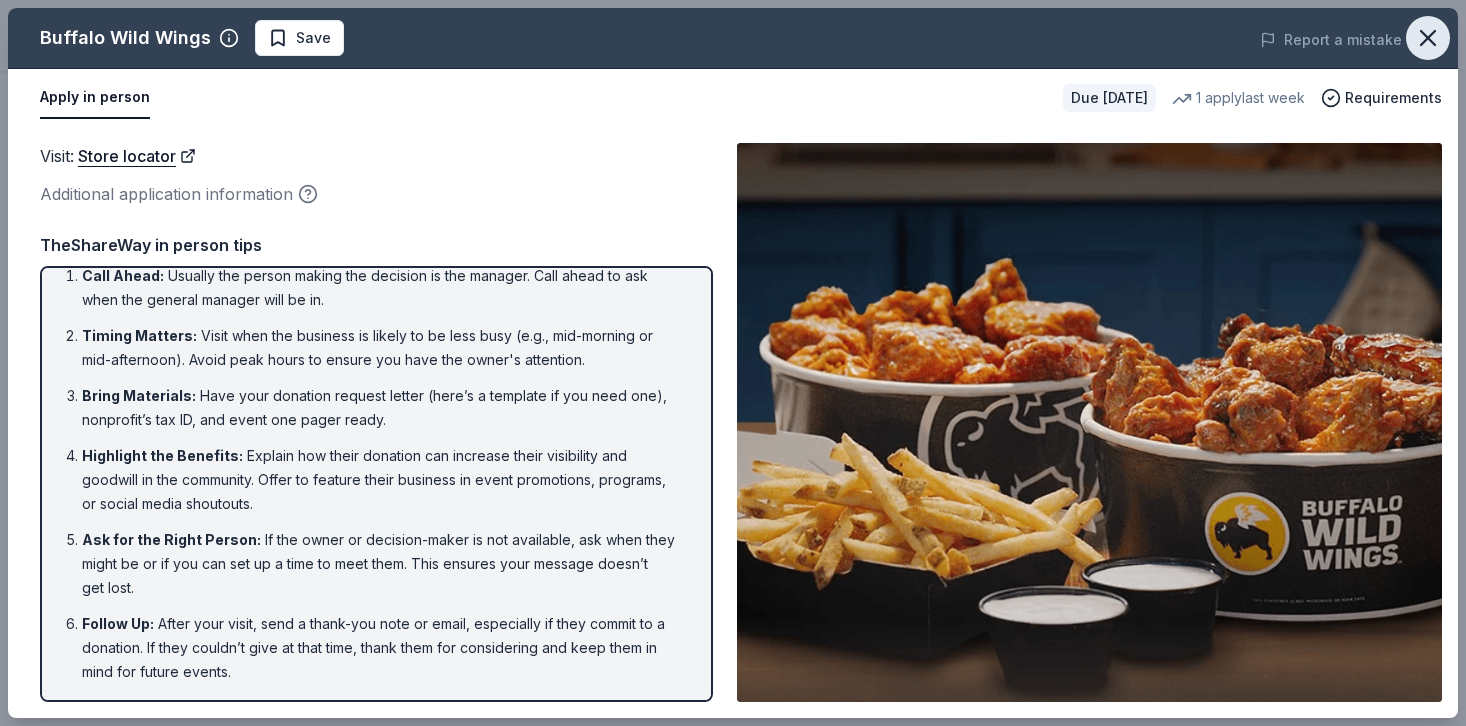 click 